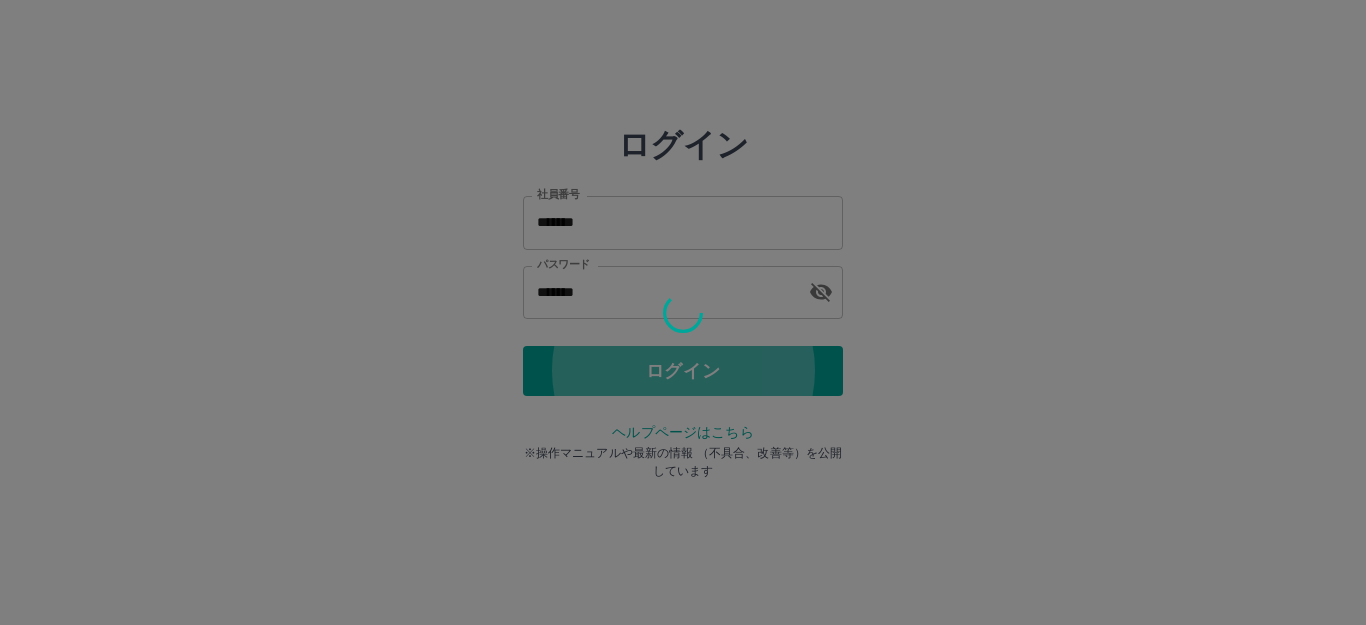 scroll, scrollTop: 0, scrollLeft: 0, axis: both 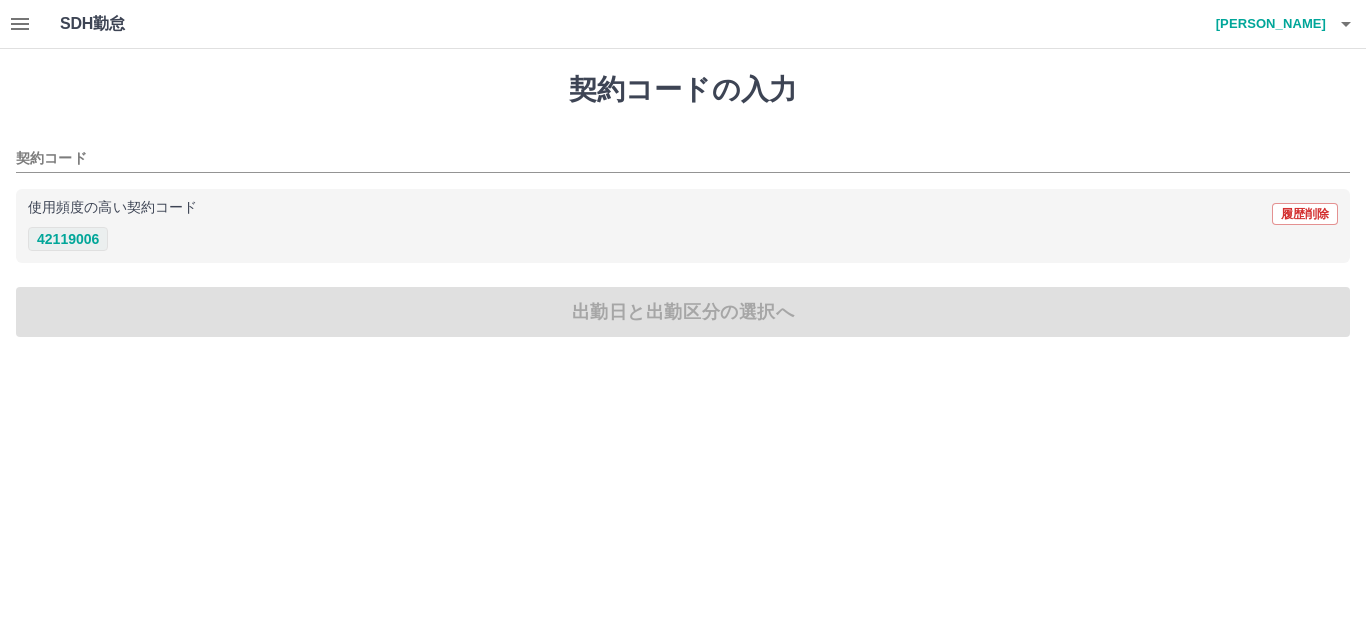 click on "42119006" at bounding box center (68, 239) 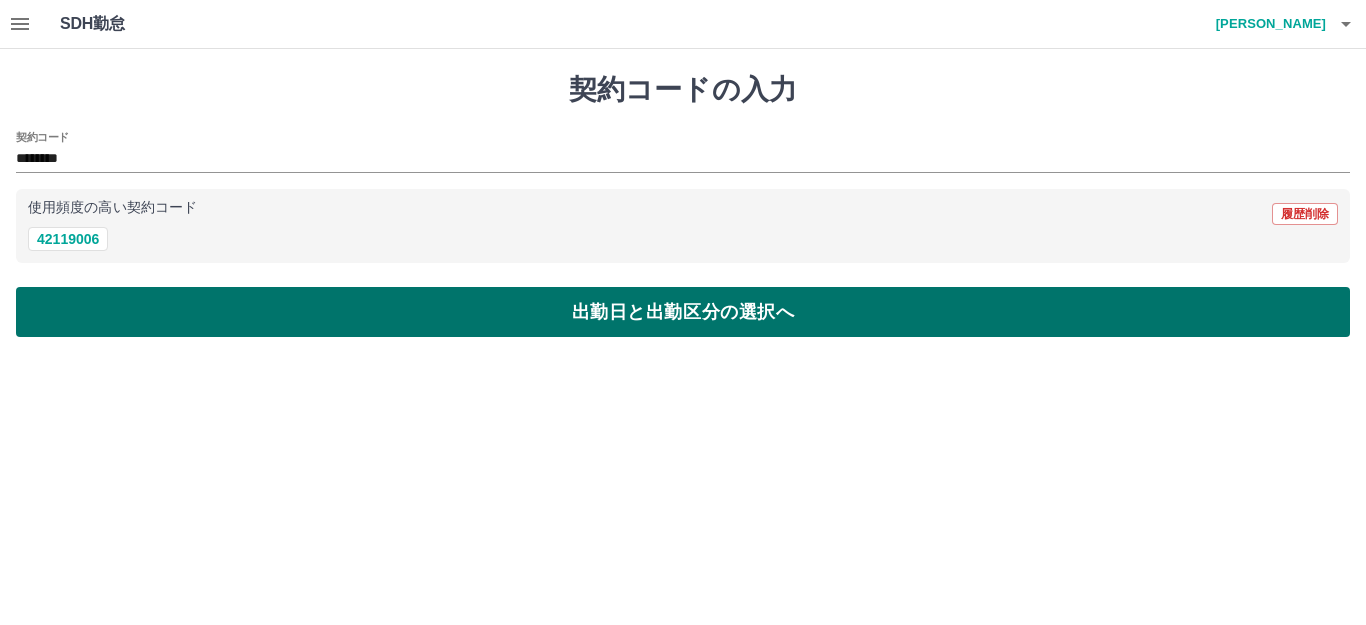 click on "出勤日と出勤区分の選択へ" at bounding box center (683, 312) 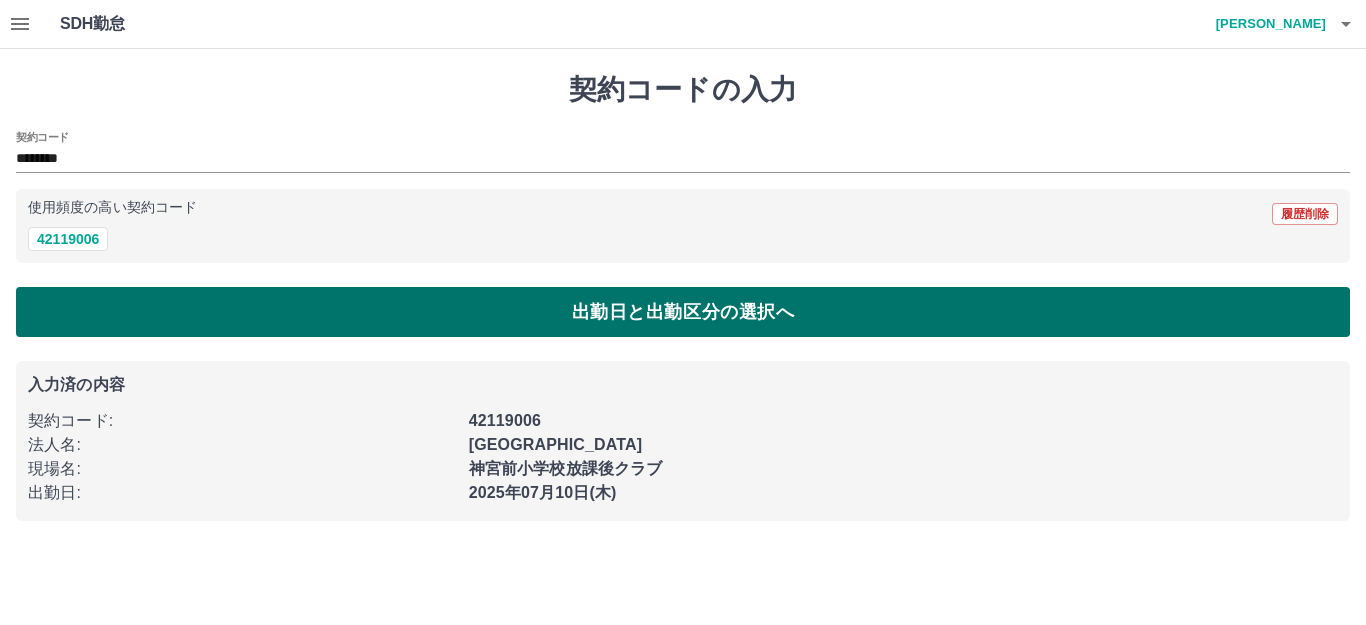 click on "出勤日と出勤区分の選択へ" at bounding box center (683, 312) 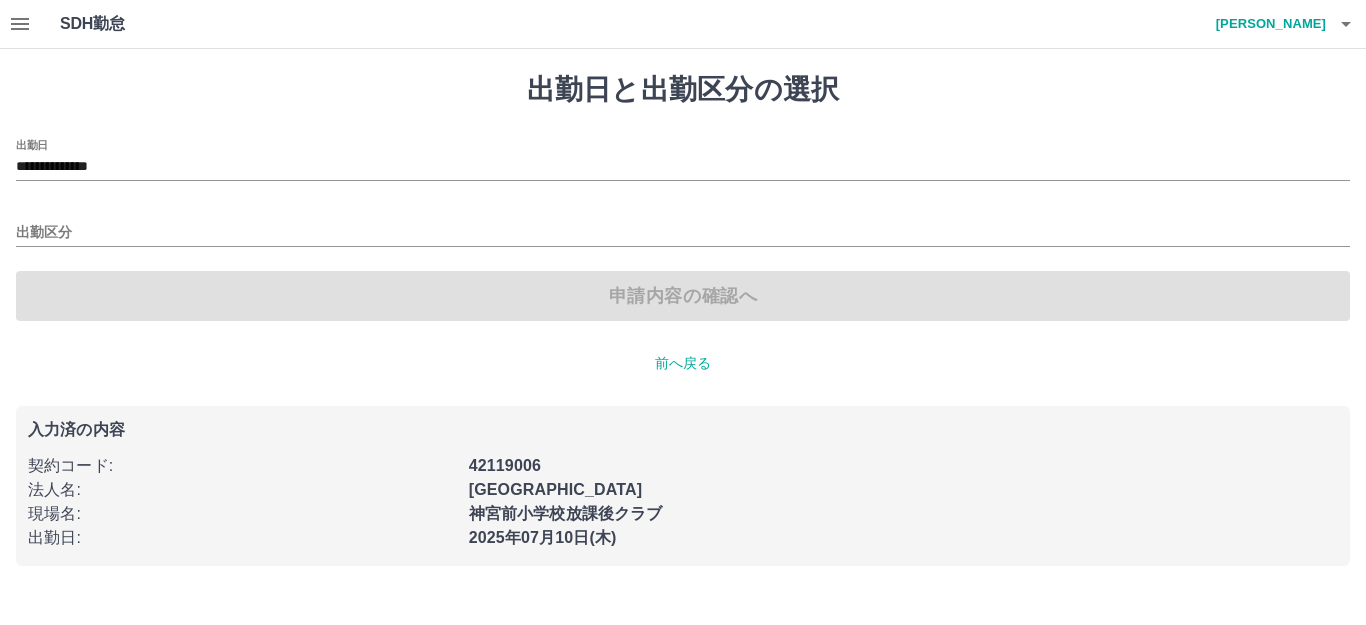 click on "出勤区分" at bounding box center [683, 226] 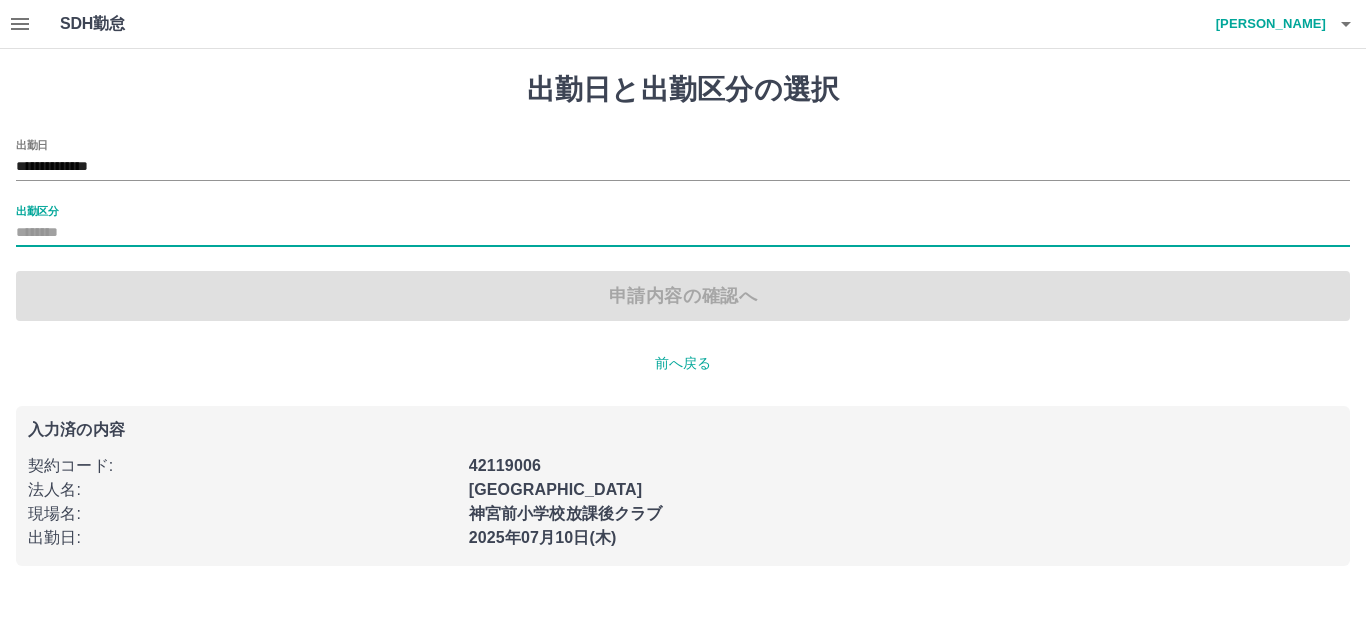 click on "出勤区分" at bounding box center [683, 233] 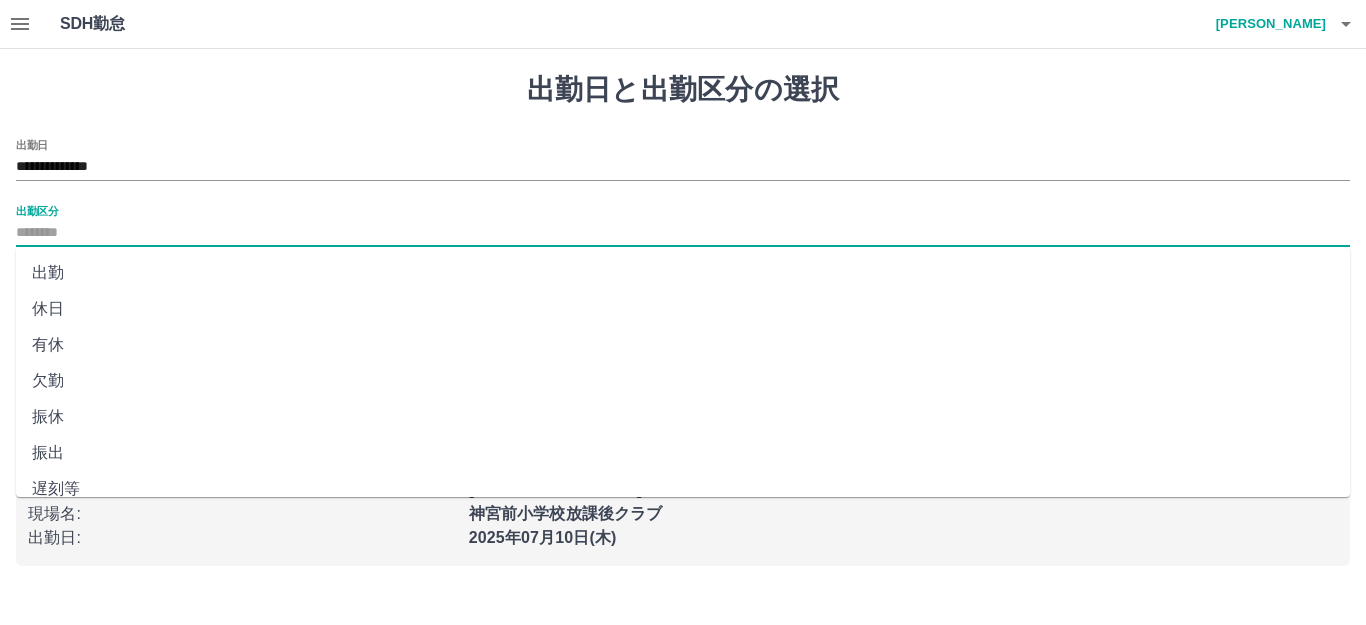 click on "出勤" at bounding box center (683, 273) 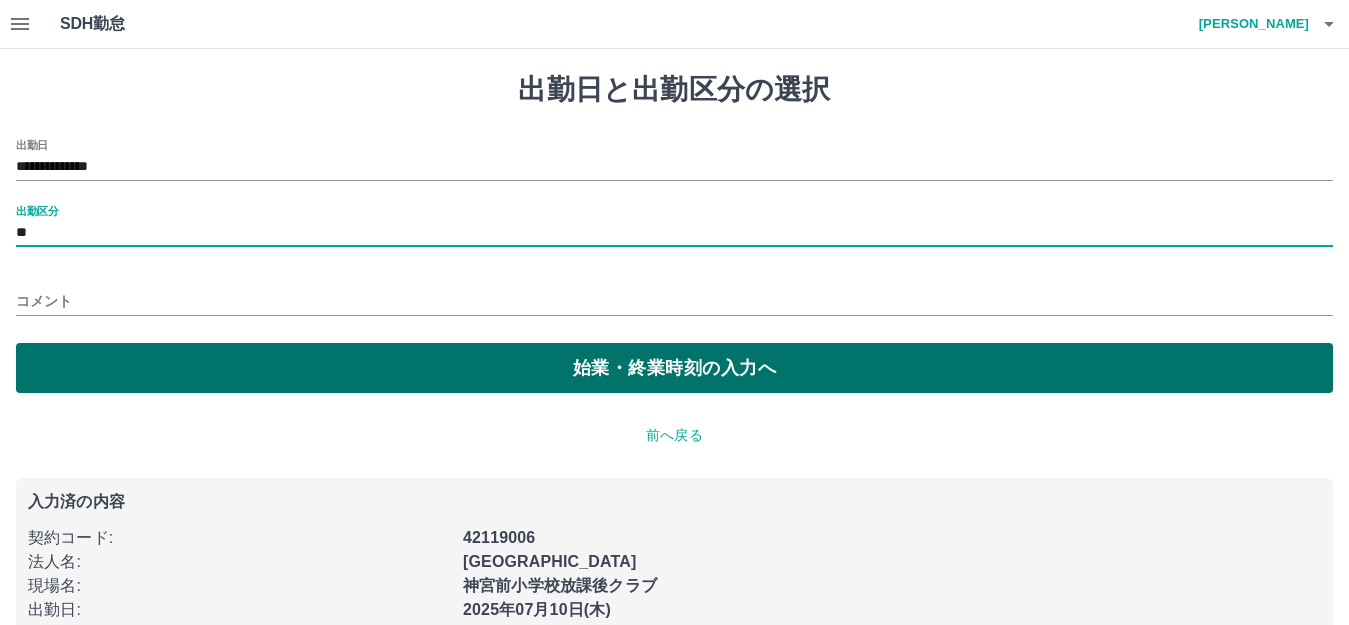 click on "始業・終業時刻の入力へ" at bounding box center (674, 368) 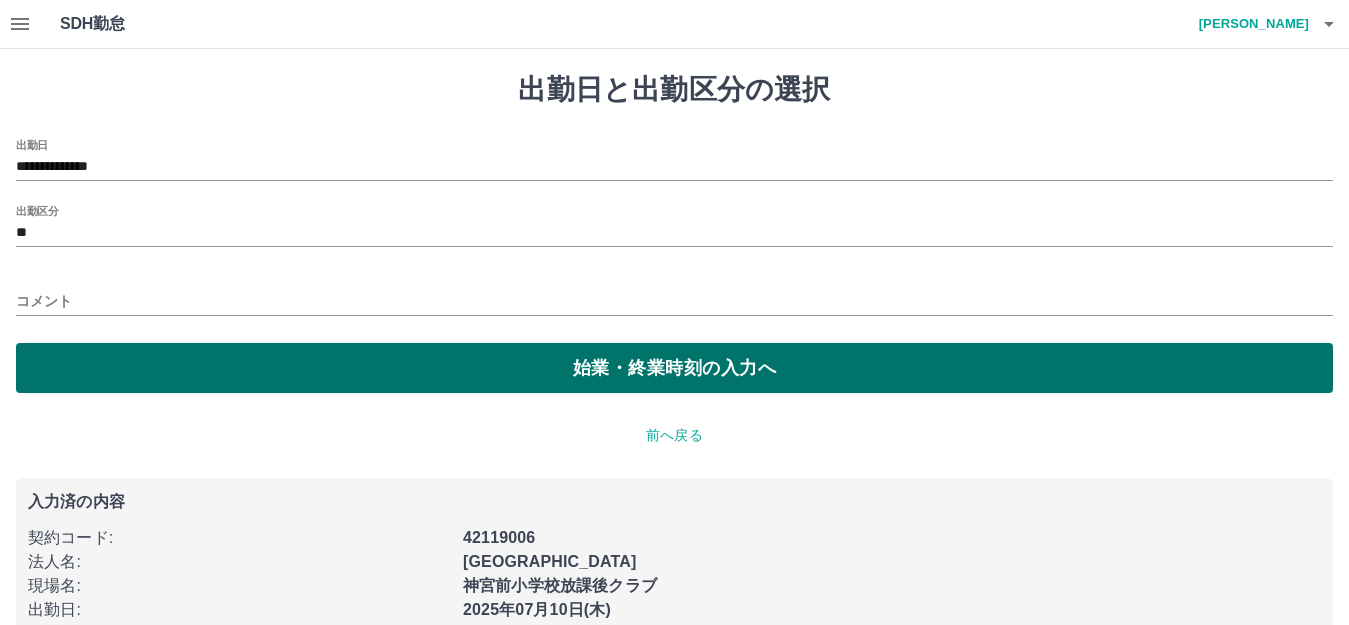click on "始業・終業時刻の入力へ" at bounding box center (674, 368) 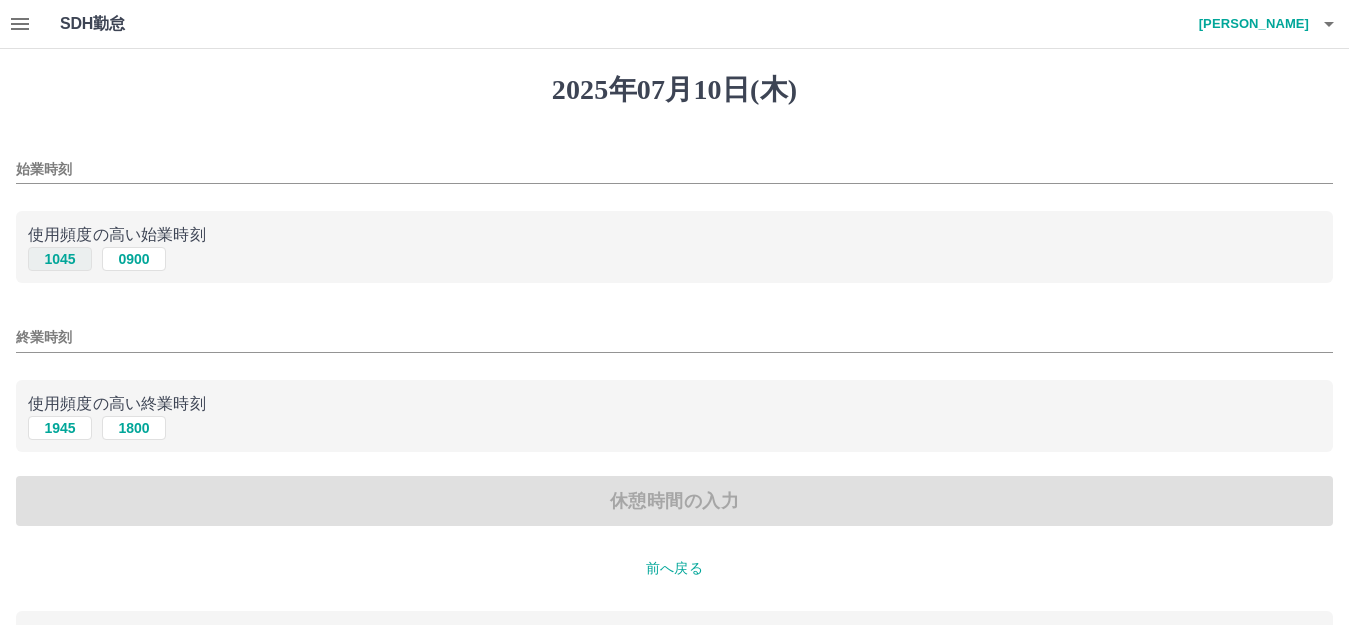 click on "1045" at bounding box center [60, 259] 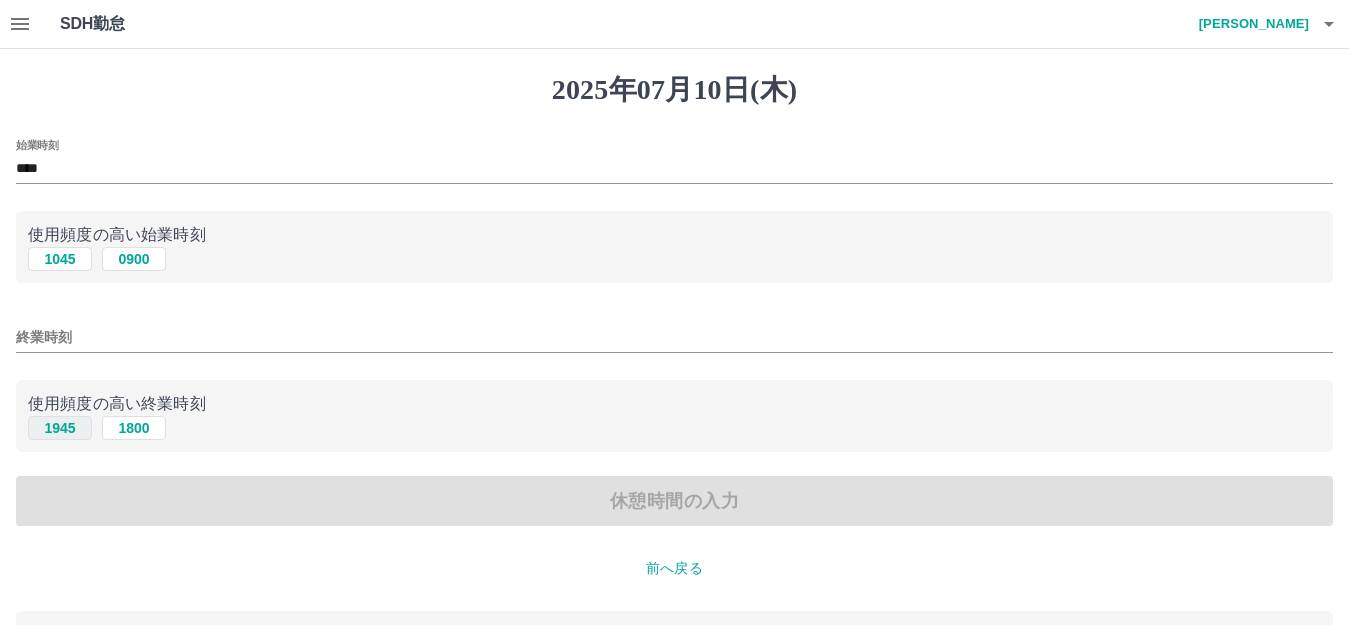 click on "1945" at bounding box center (60, 428) 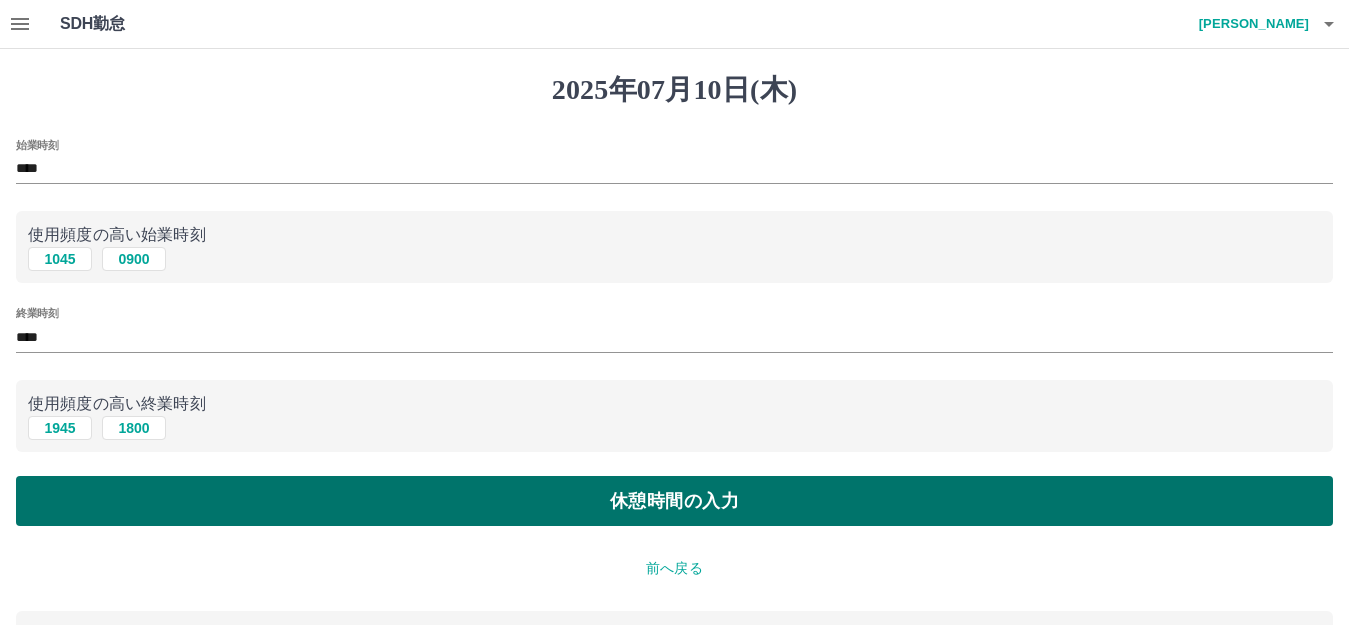 click on "休憩時間の入力" at bounding box center (674, 501) 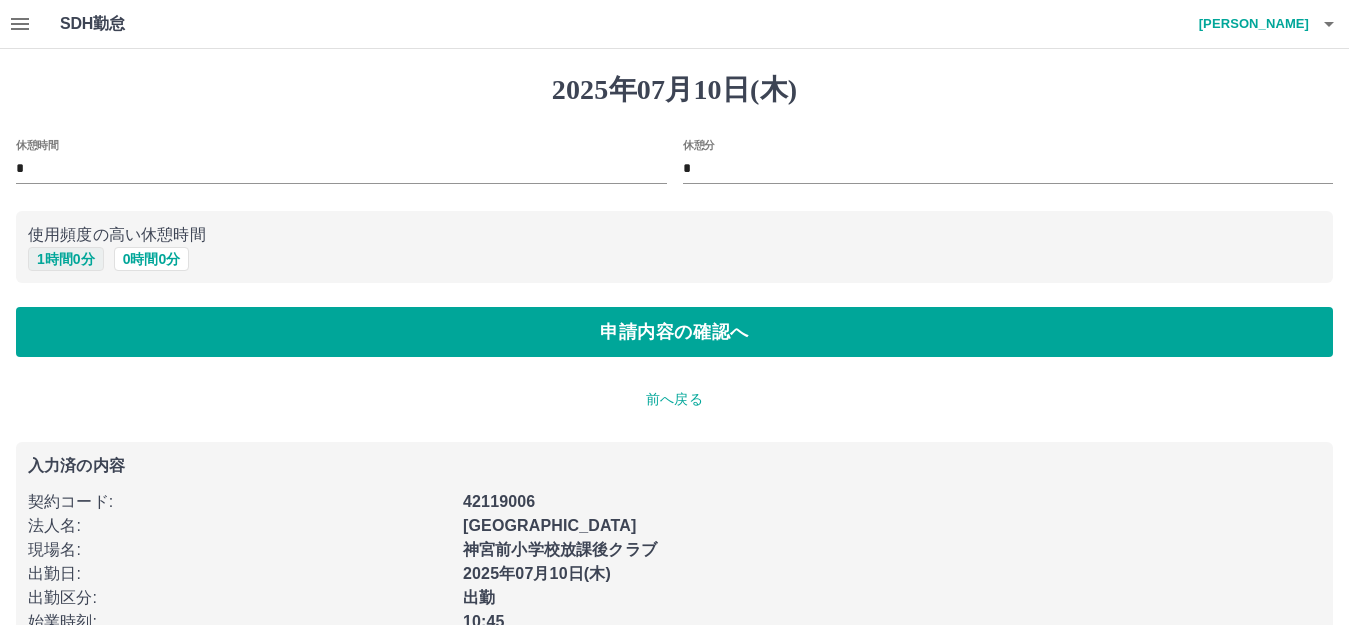 click on "1 時間 0 分" at bounding box center (66, 259) 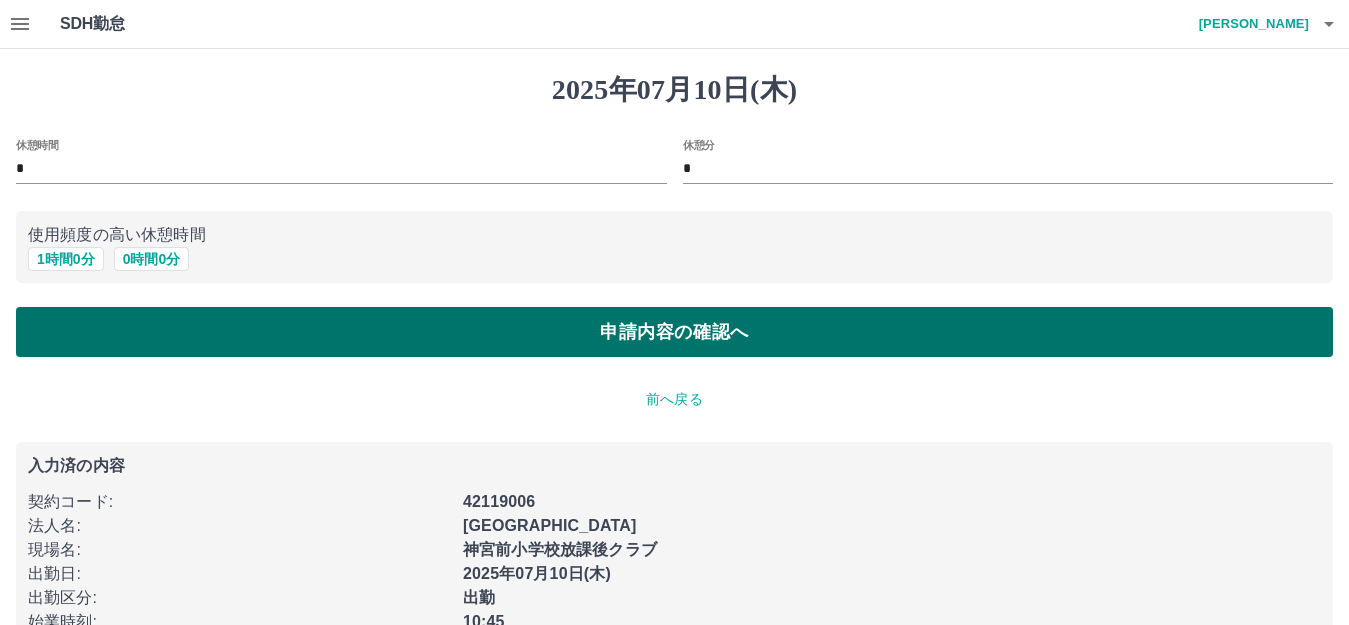 click on "申請内容の確認へ" at bounding box center (674, 332) 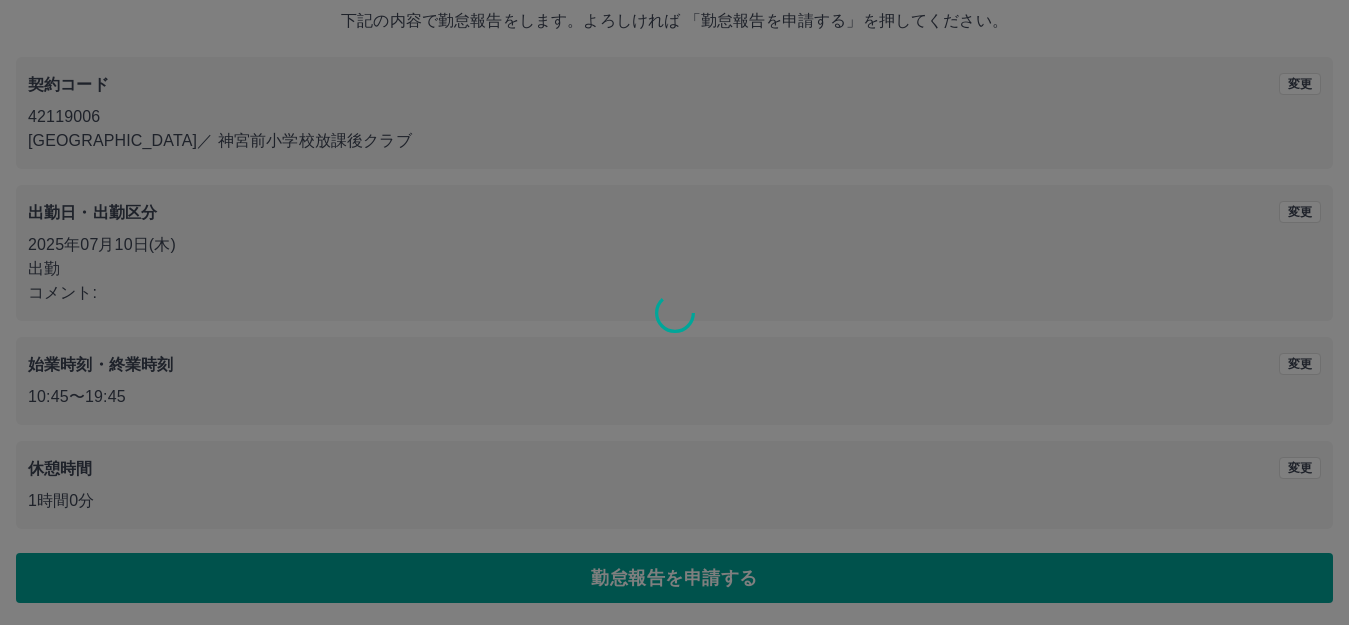 scroll, scrollTop: 124, scrollLeft: 0, axis: vertical 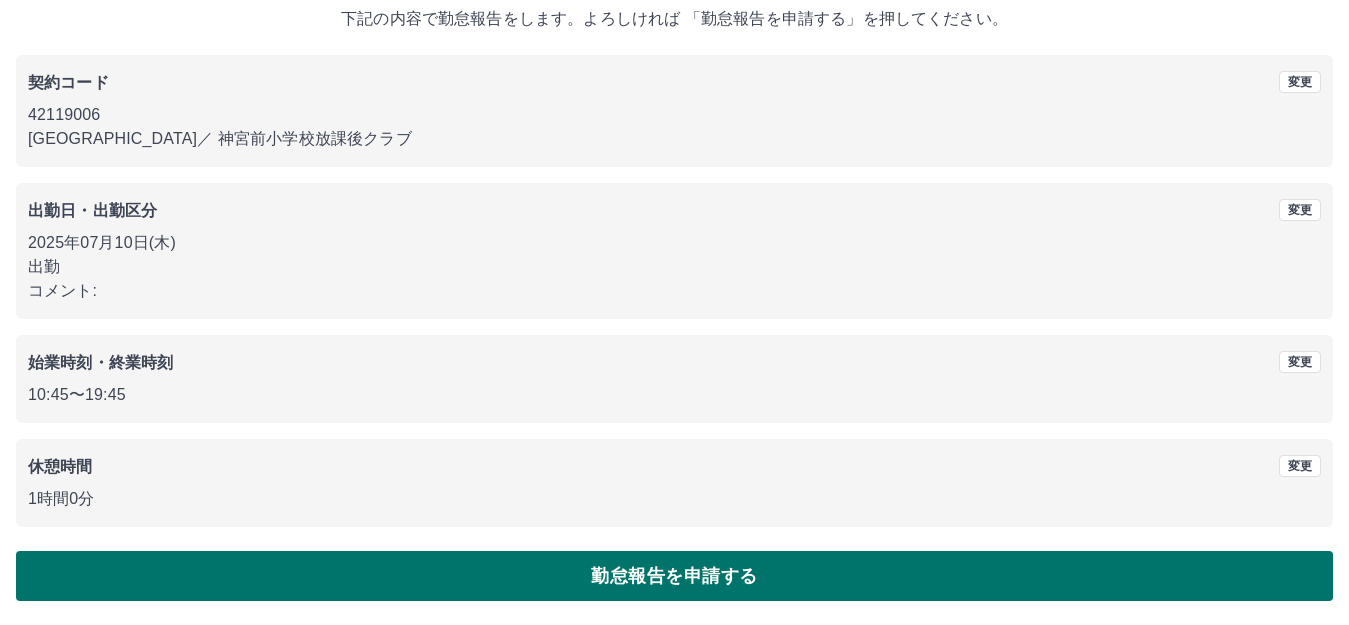 click on "勤怠報告を申請する" at bounding box center (674, 576) 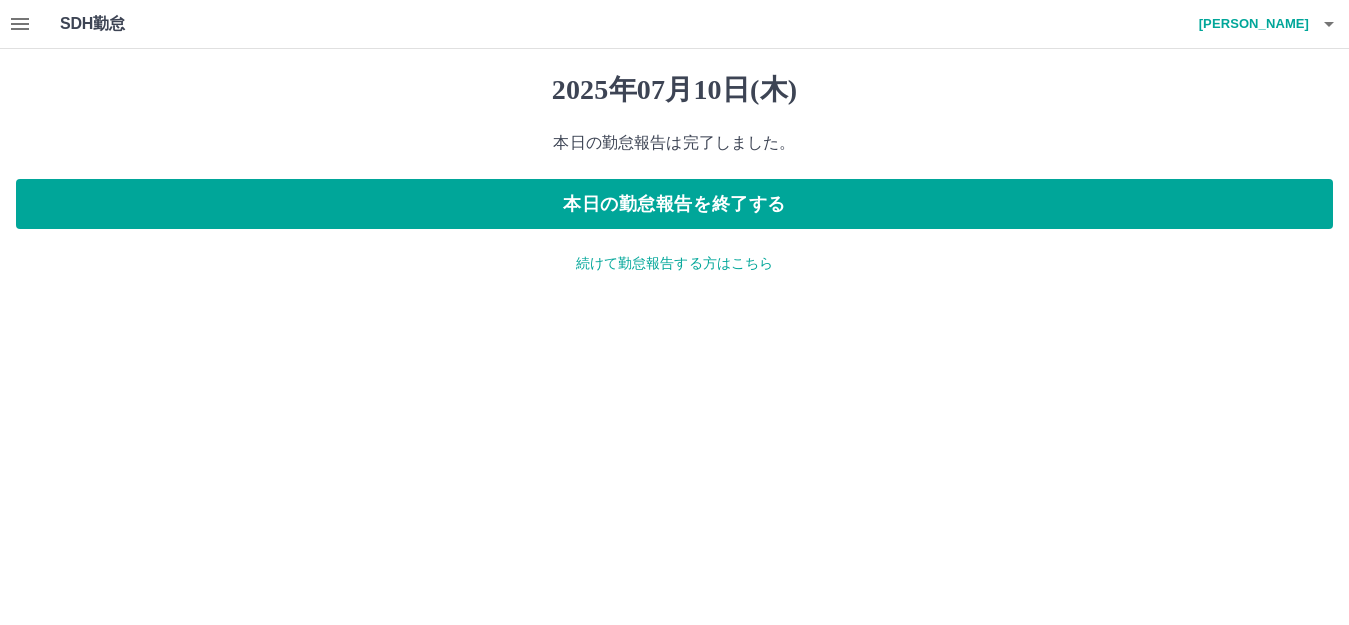scroll, scrollTop: 0, scrollLeft: 0, axis: both 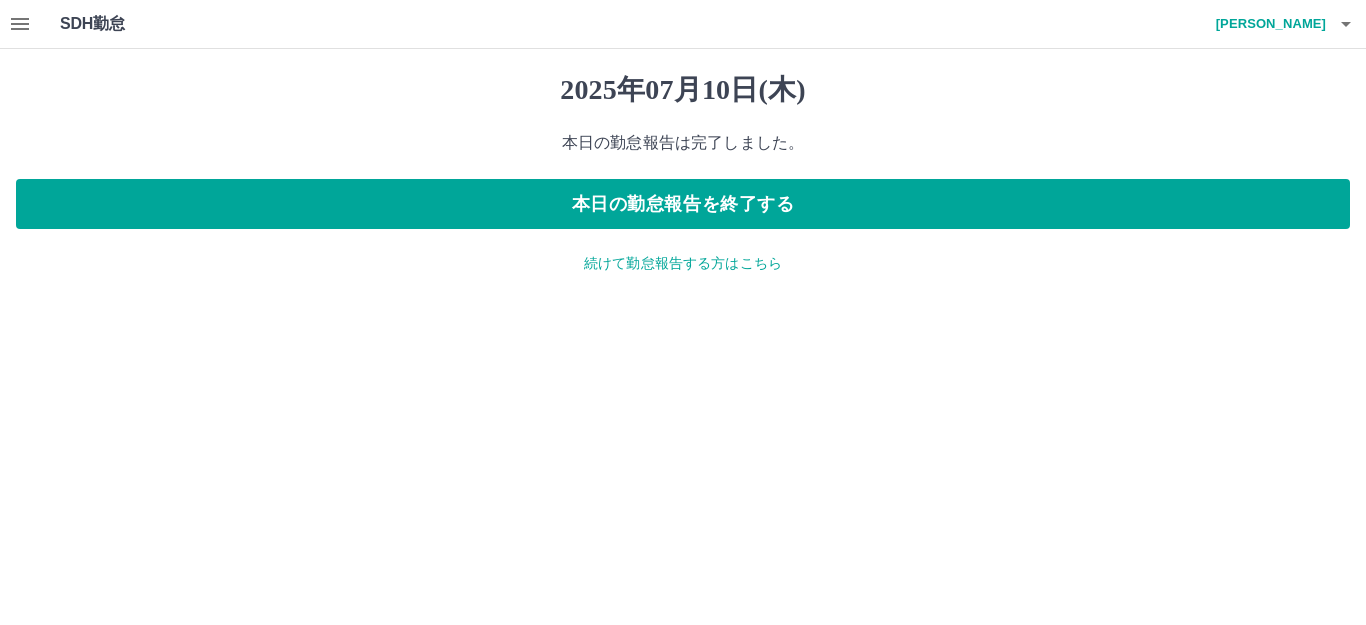 click on "続けて勤怠報告する方はこちら" at bounding box center [683, 263] 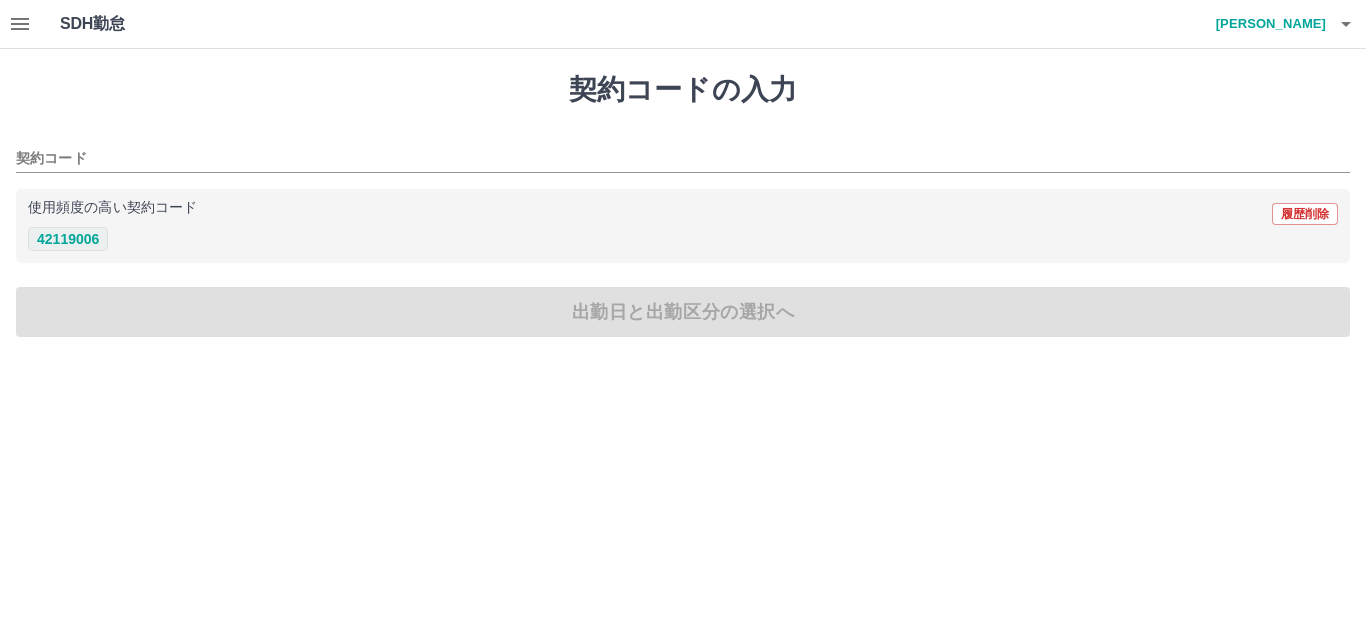 click on "42119006" at bounding box center [68, 239] 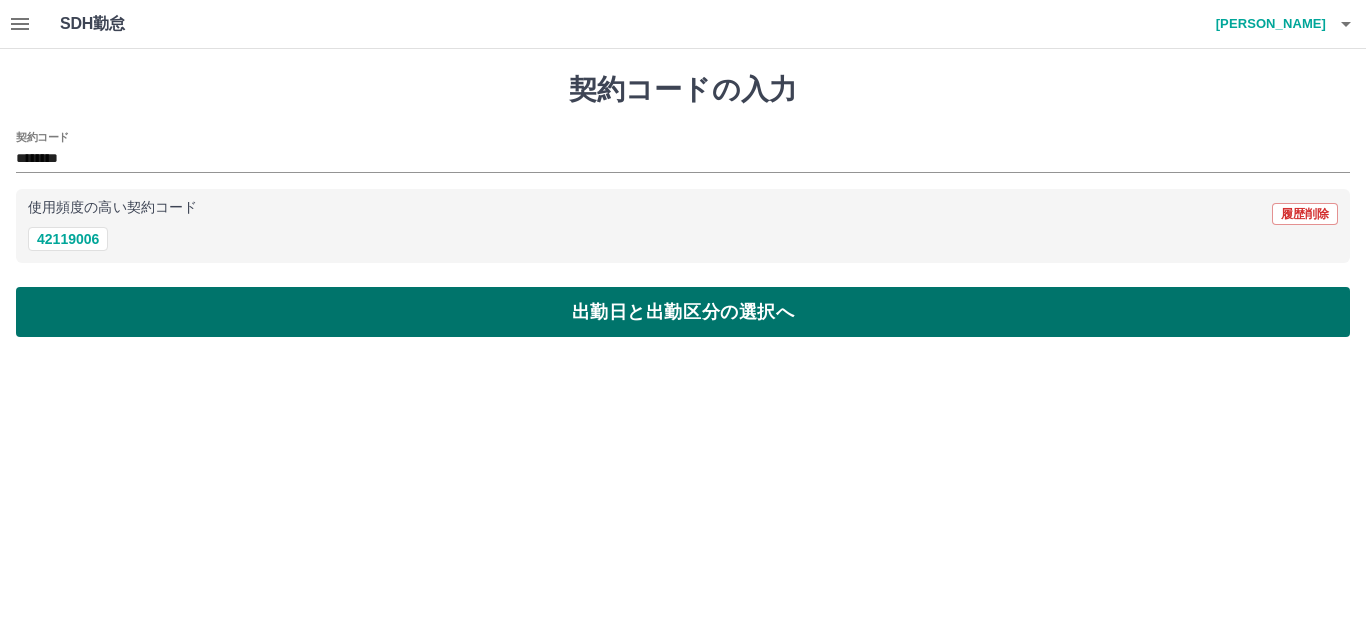 click on "出勤日と出勤区分の選択へ" at bounding box center [683, 312] 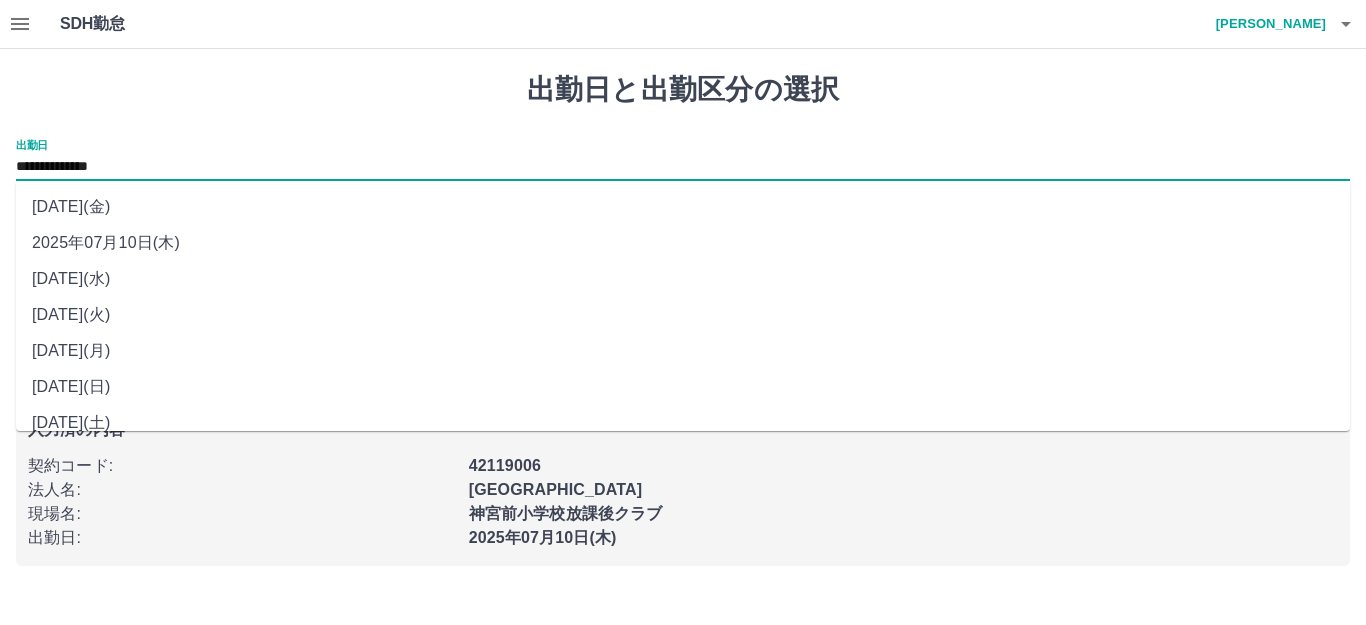 click on "**********" at bounding box center [683, 167] 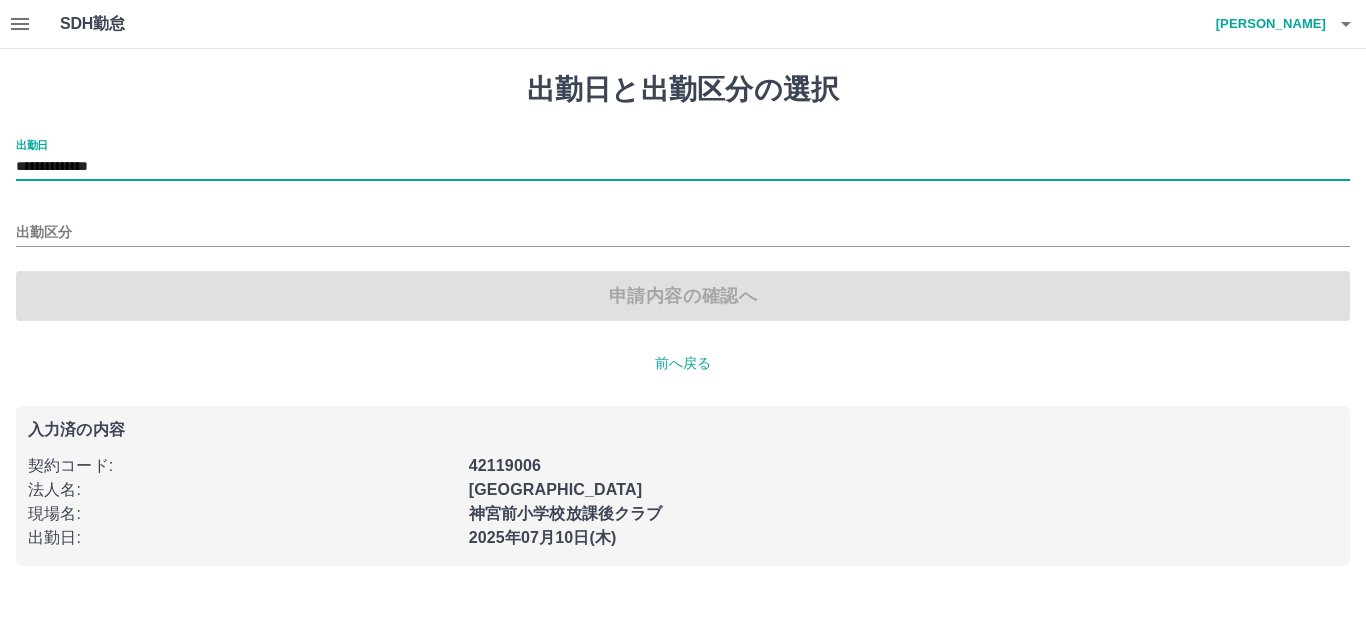 click on "出勤区分" at bounding box center (683, 226) 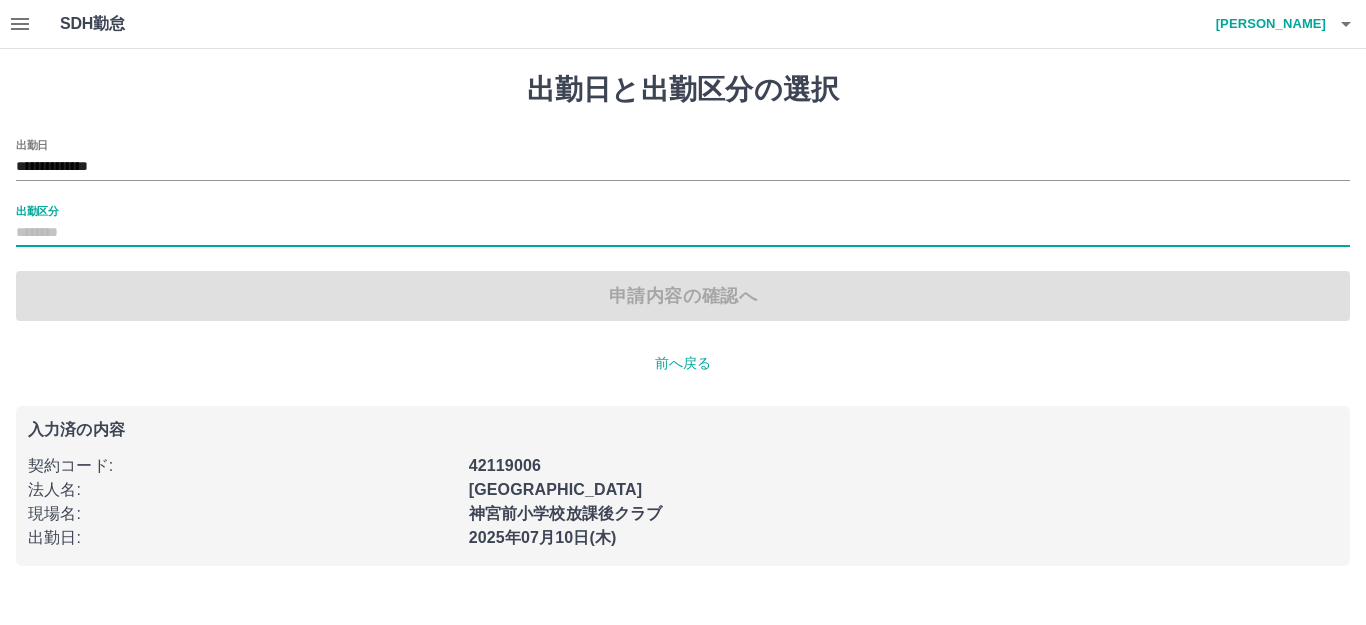 click on "出勤区分" at bounding box center (683, 233) 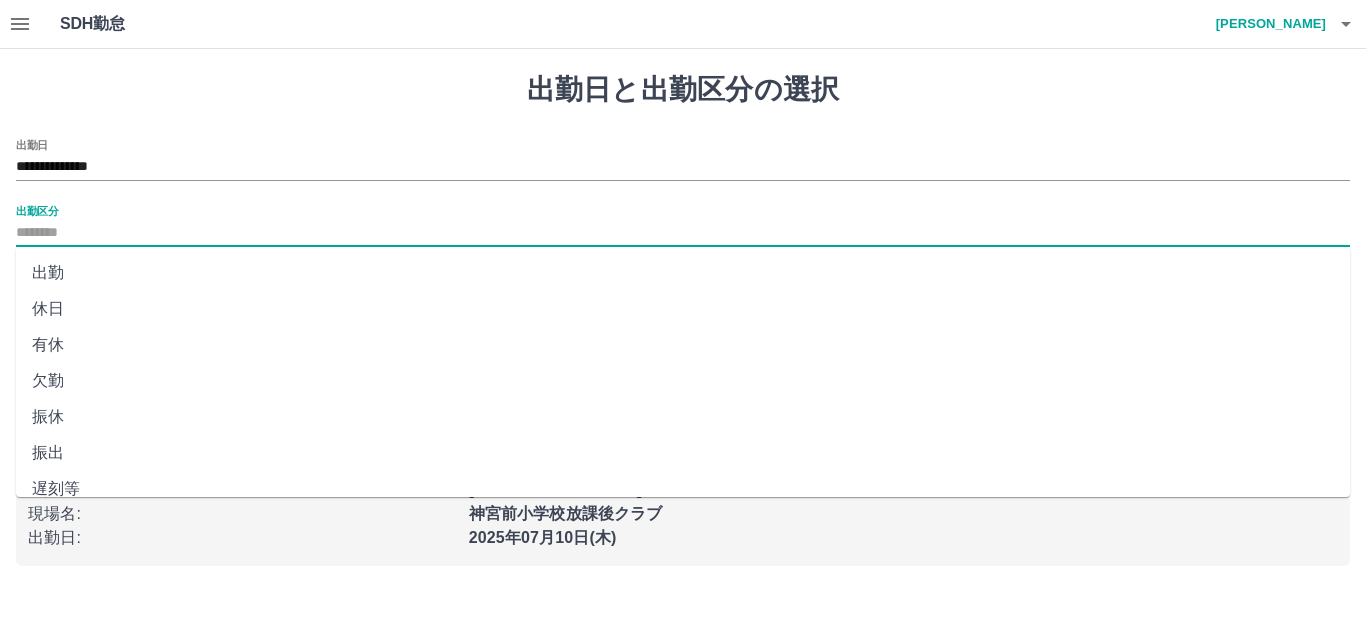 click on "出勤" at bounding box center (683, 273) 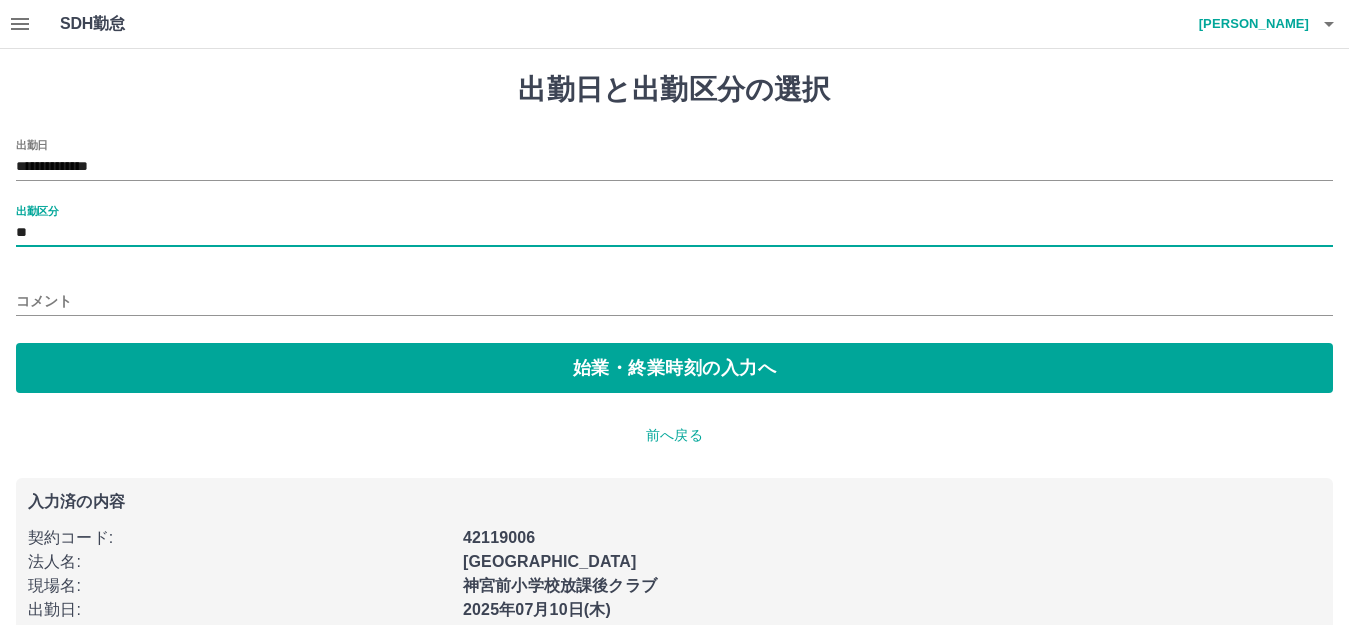 click on "コメント" at bounding box center [674, 301] 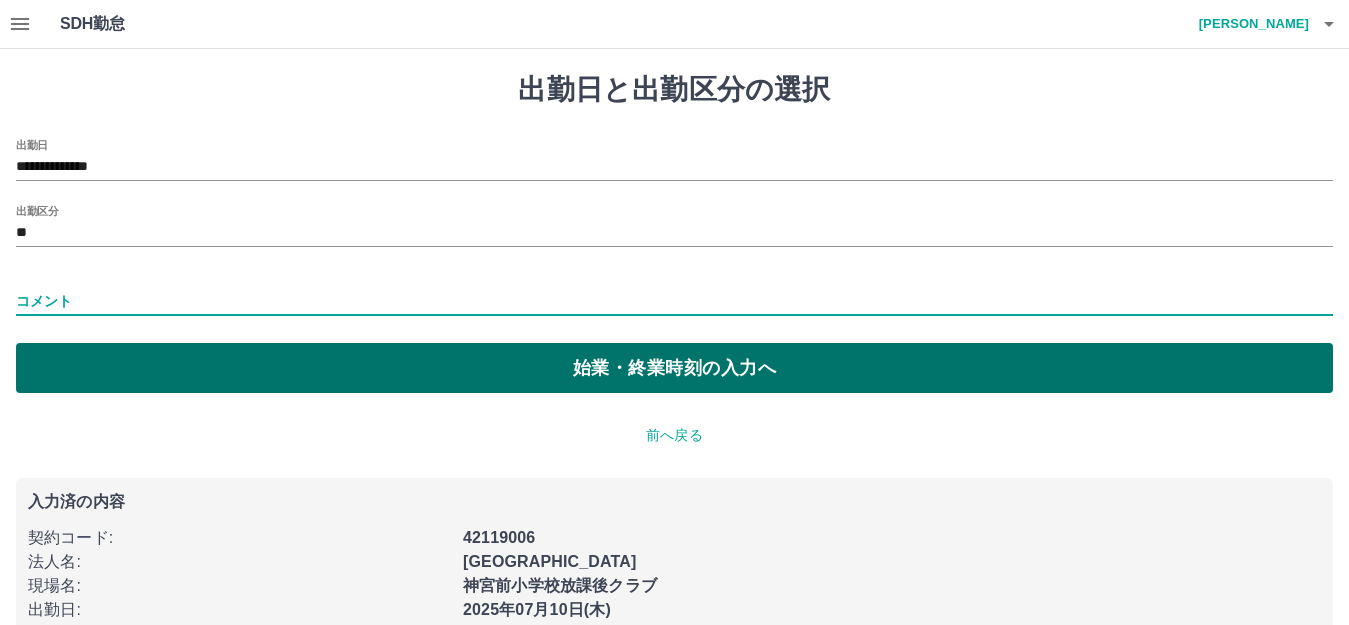 click on "始業・終業時刻の入力へ" at bounding box center (674, 368) 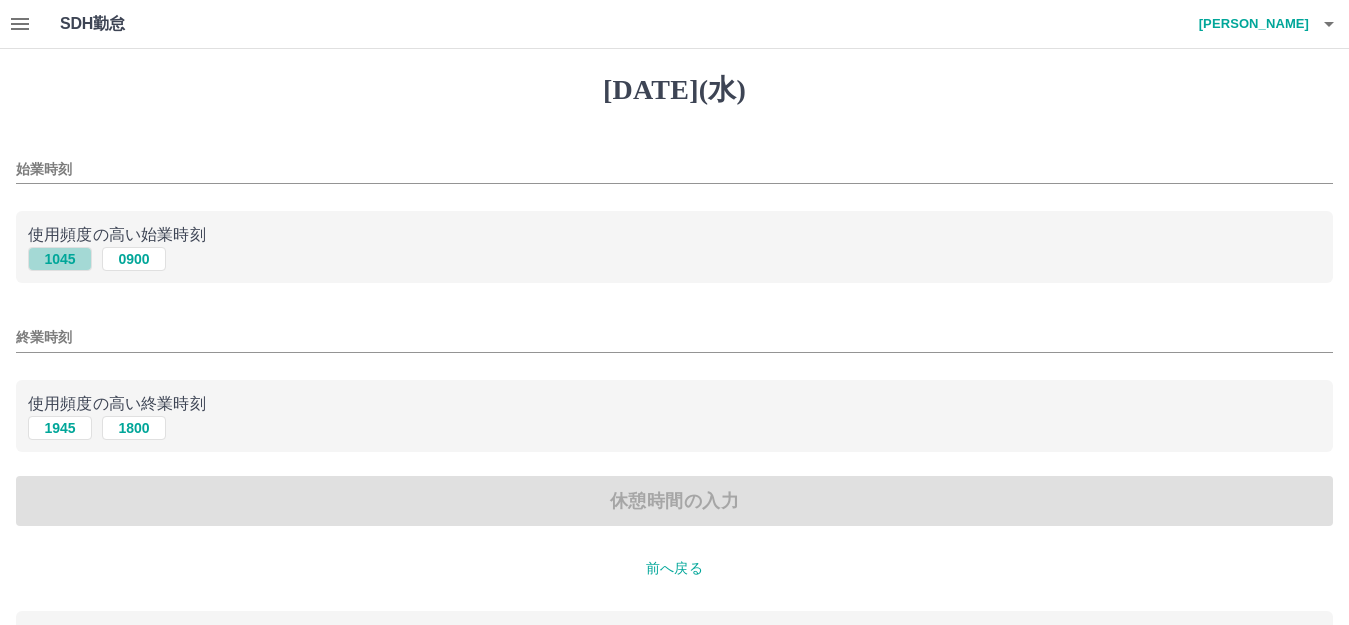 click on "1045" at bounding box center (60, 259) 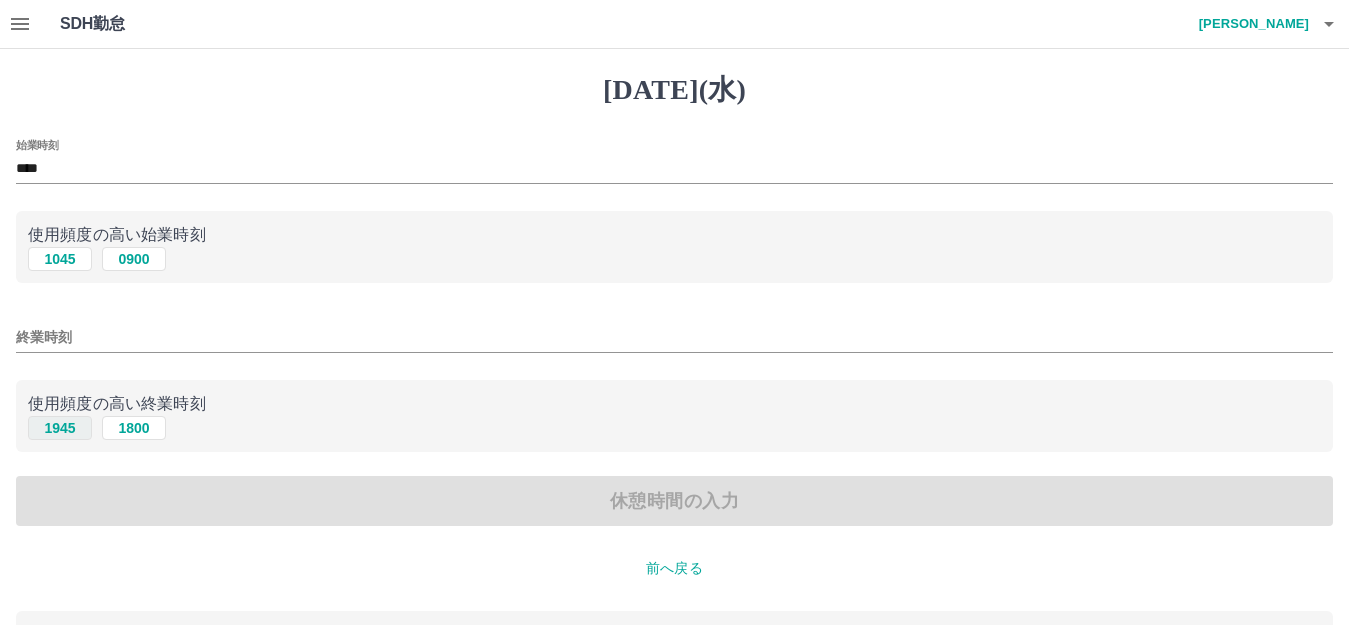 click on "1945" at bounding box center (60, 428) 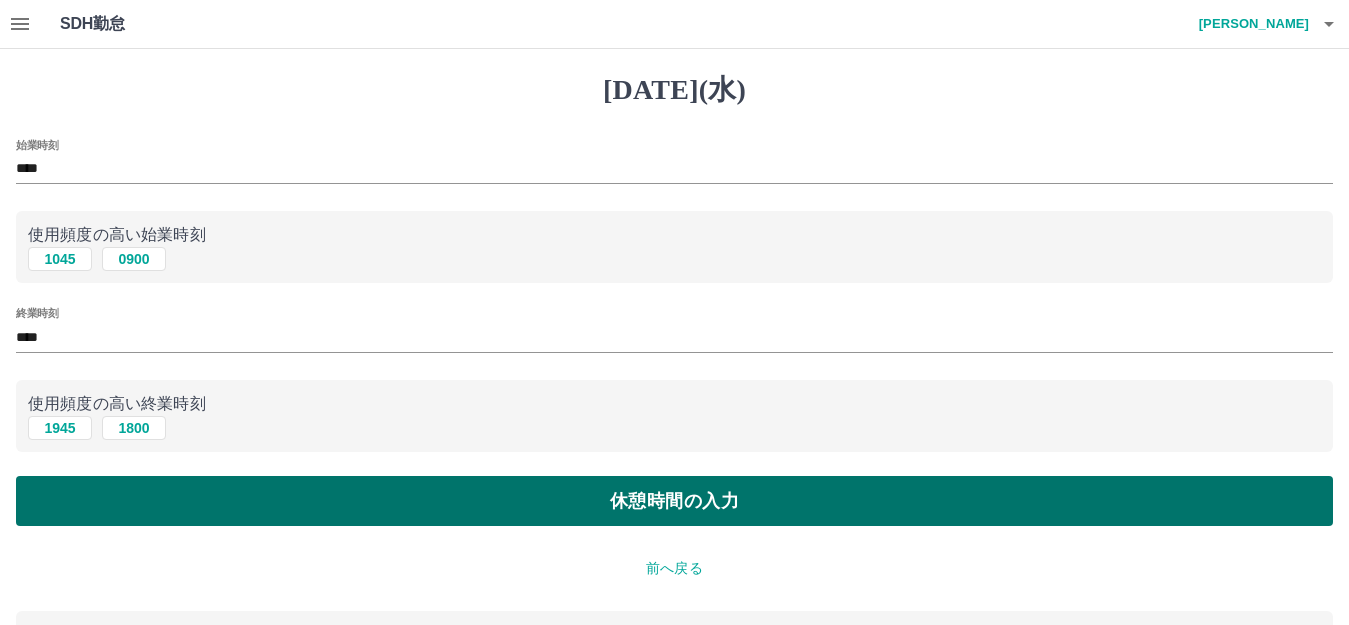 click on "休憩時間の入力" at bounding box center [674, 501] 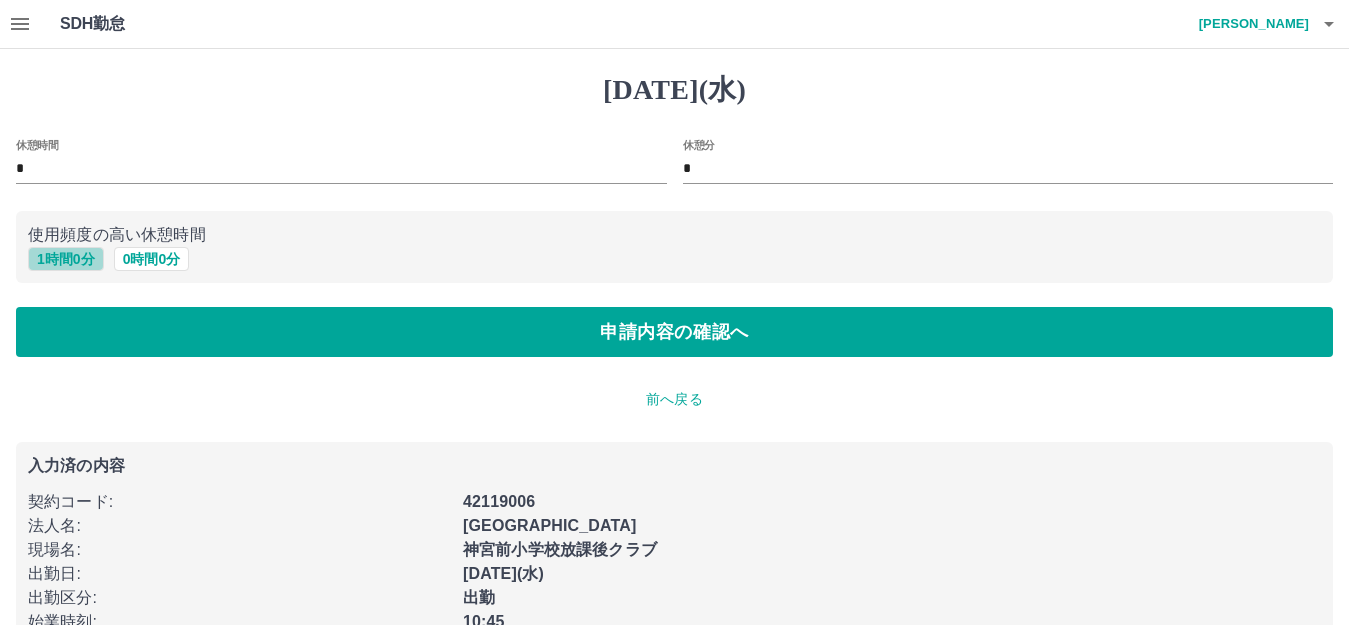 click on "1 時間 0 分" at bounding box center [66, 259] 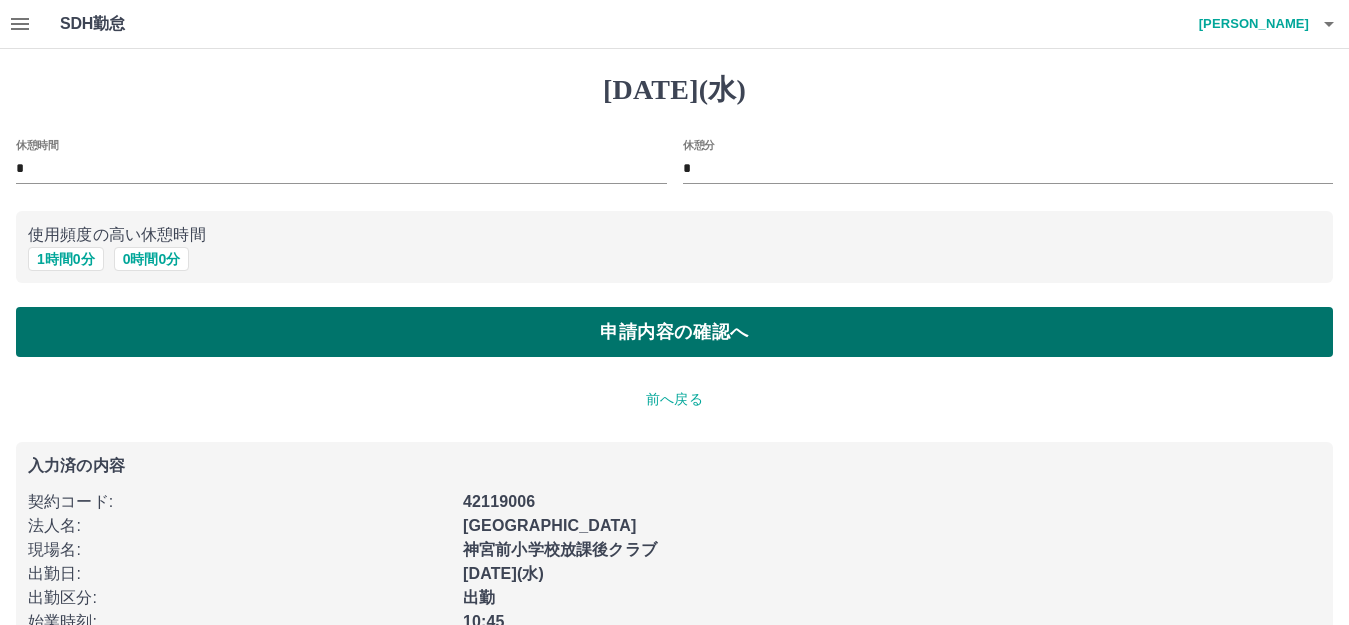 click on "申請内容の確認へ" at bounding box center [674, 332] 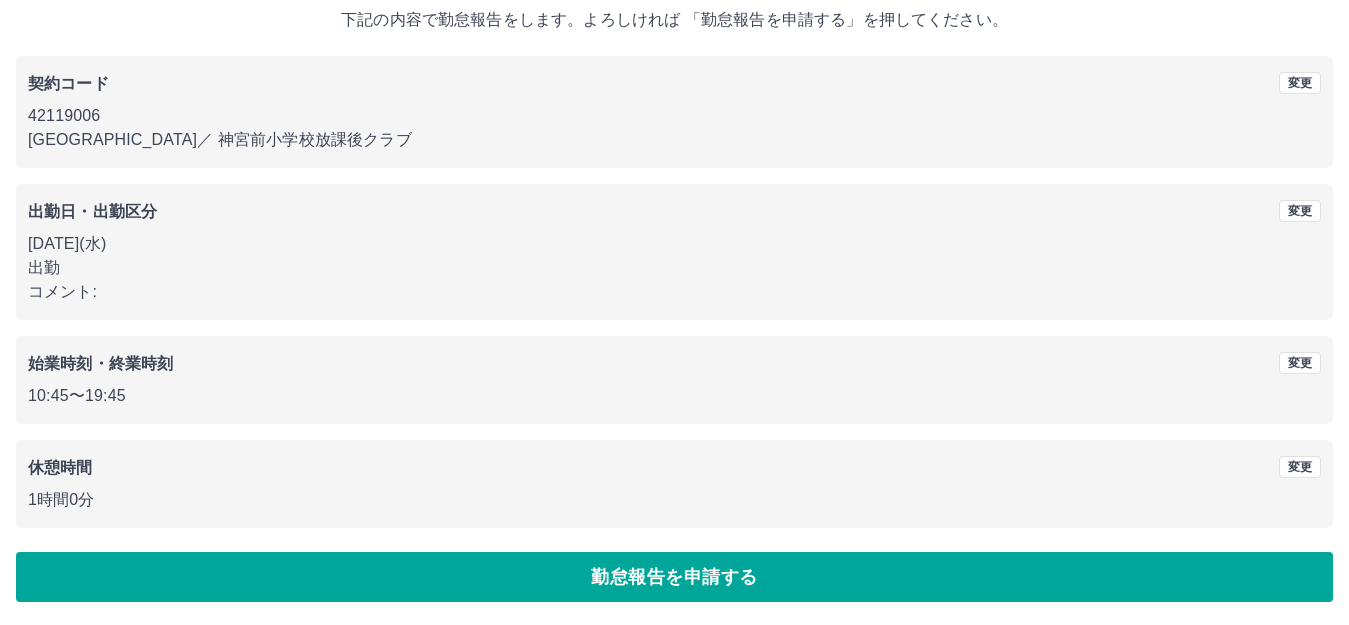 scroll, scrollTop: 124, scrollLeft: 0, axis: vertical 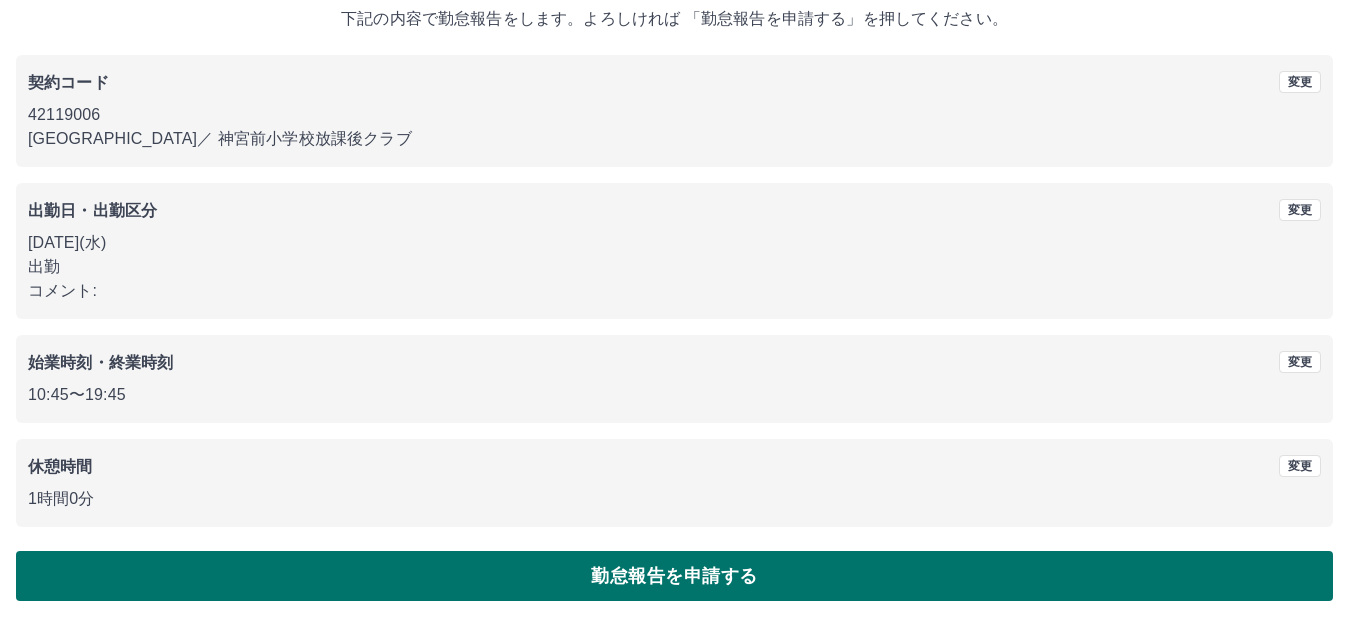 click on "勤怠報告を申請する" at bounding box center (674, 576) 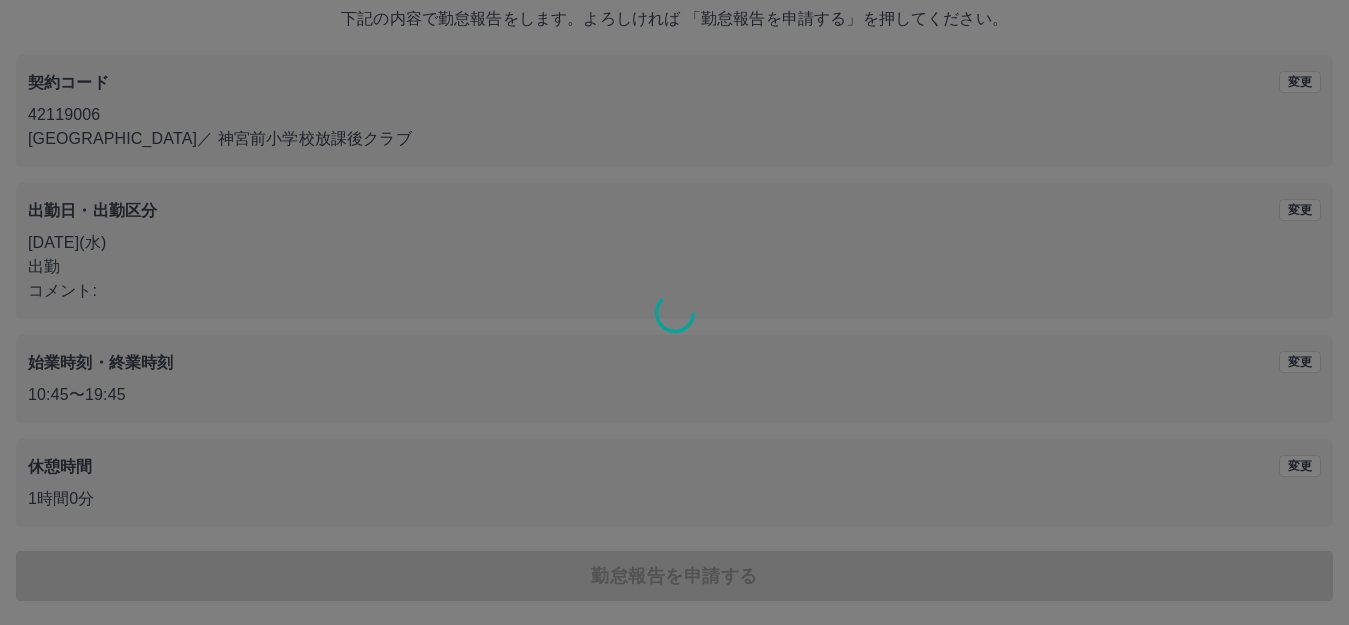 scroll, scrollTop: 0, scrollLeft: 0, axis: both 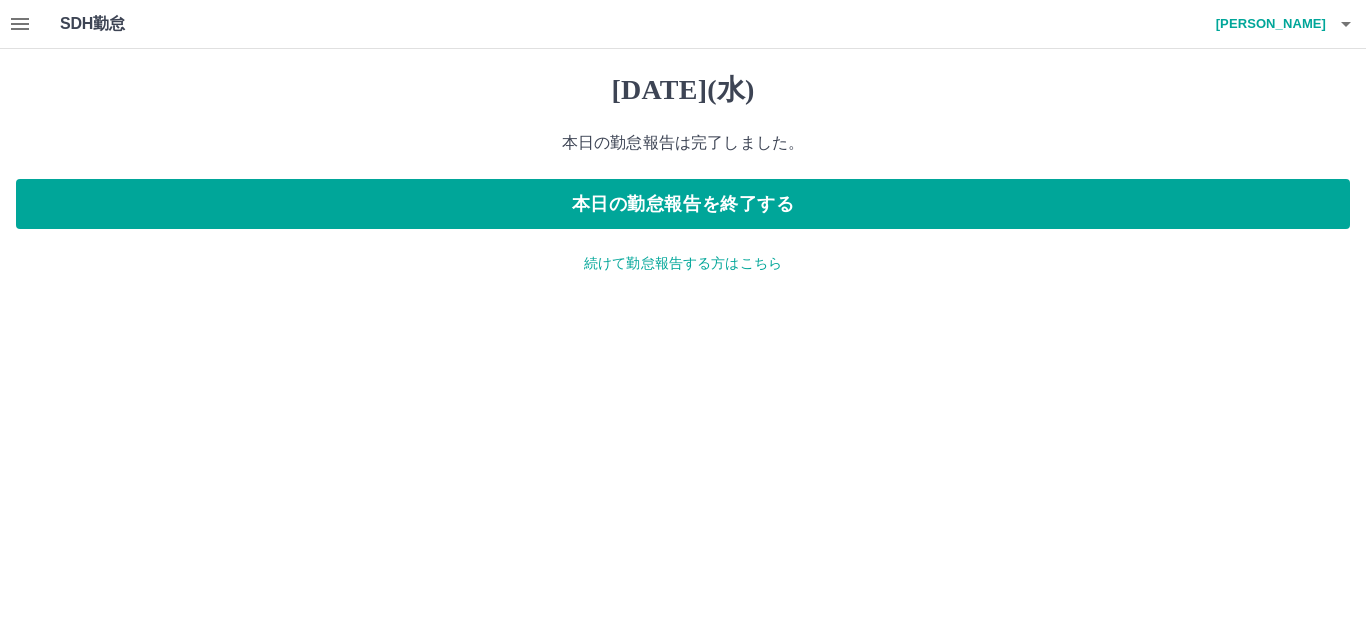 click 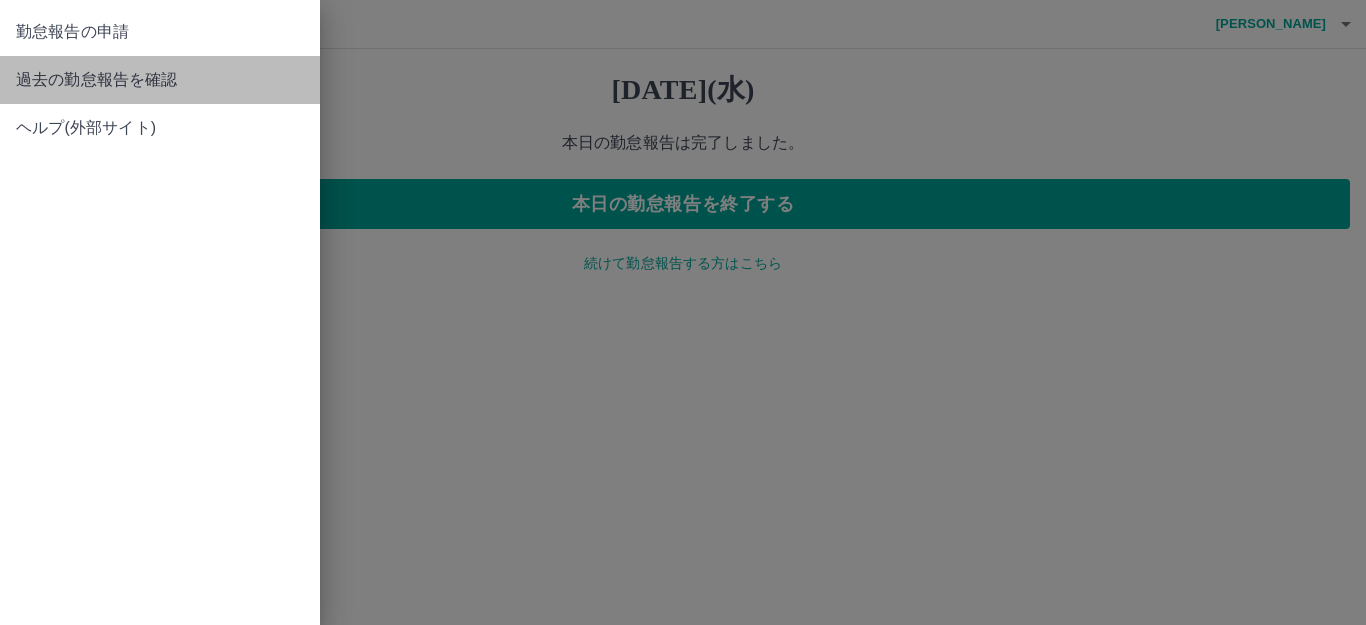 click on "過去の勤怠報告を確認" at bounding box center (160, 80) 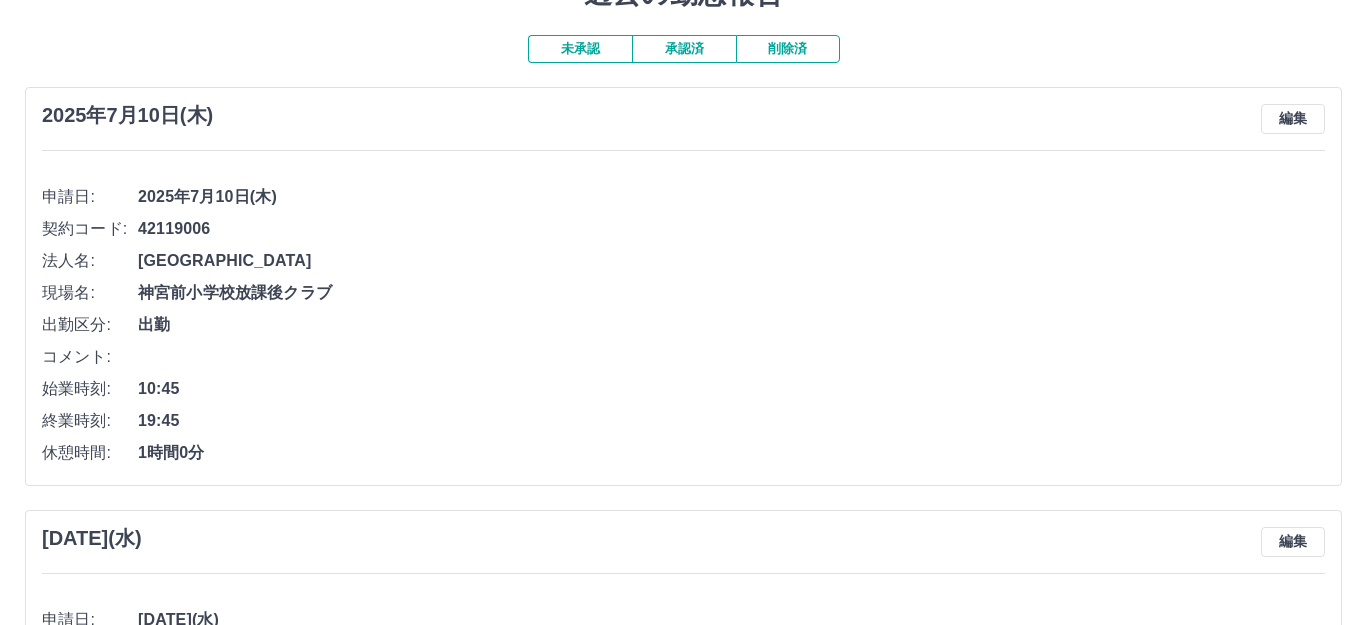 scroll, scrollTop: 0, scrollLeft: 0, axis: both 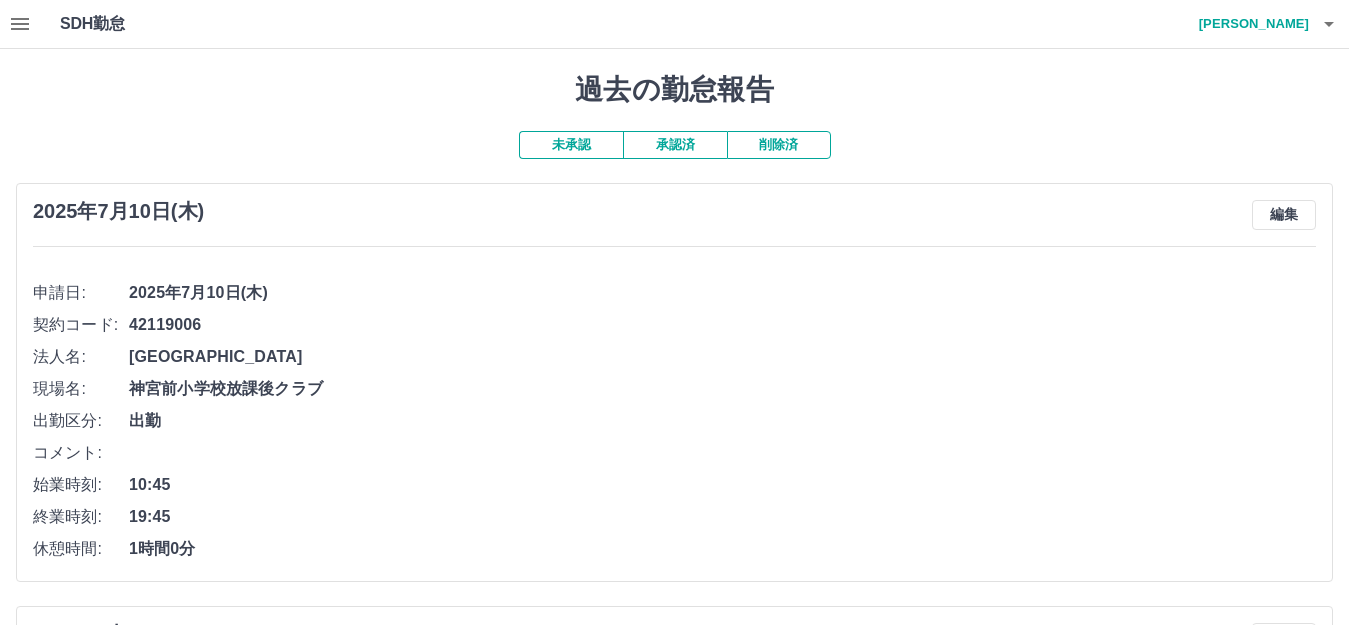 click at bounding box center [20, 24] 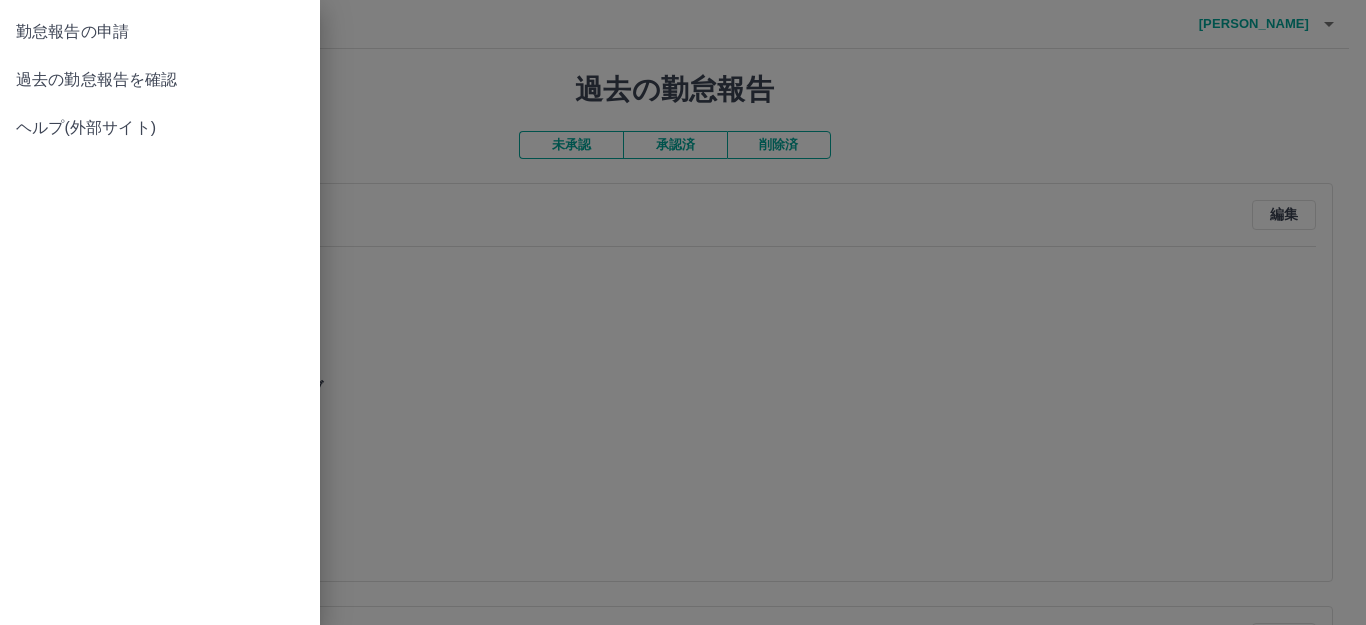 click on "勤怠報告の申請" at bounding box center (160, 32) 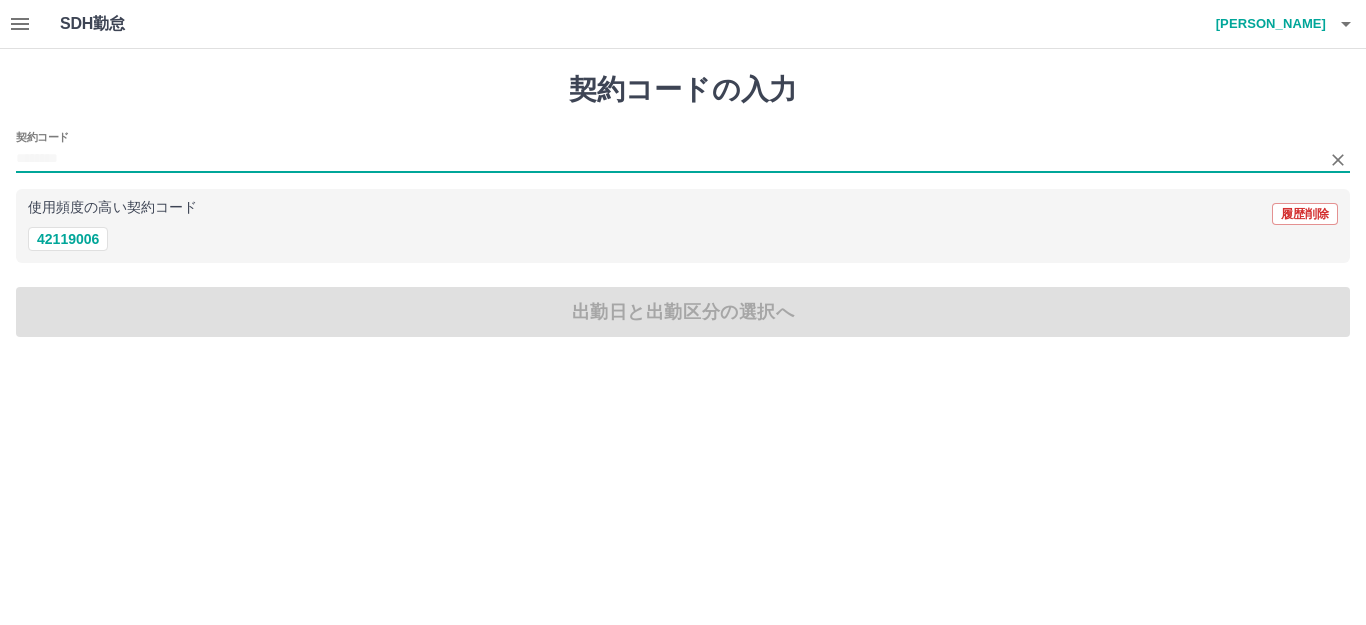 drag, startPoint x: 362, startPoint y: 164, endPoint x: 315, endPoint y: 174, distance: 48.052055 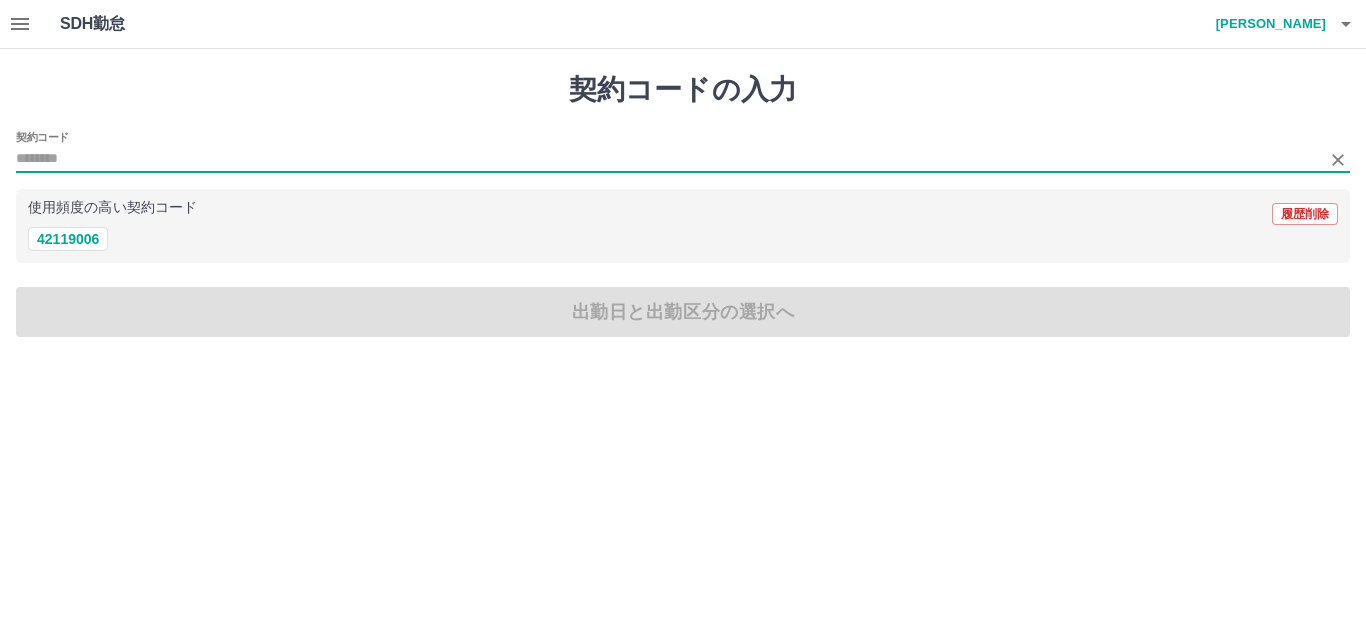 click on "契約コード" at bounding box center [668, 159] 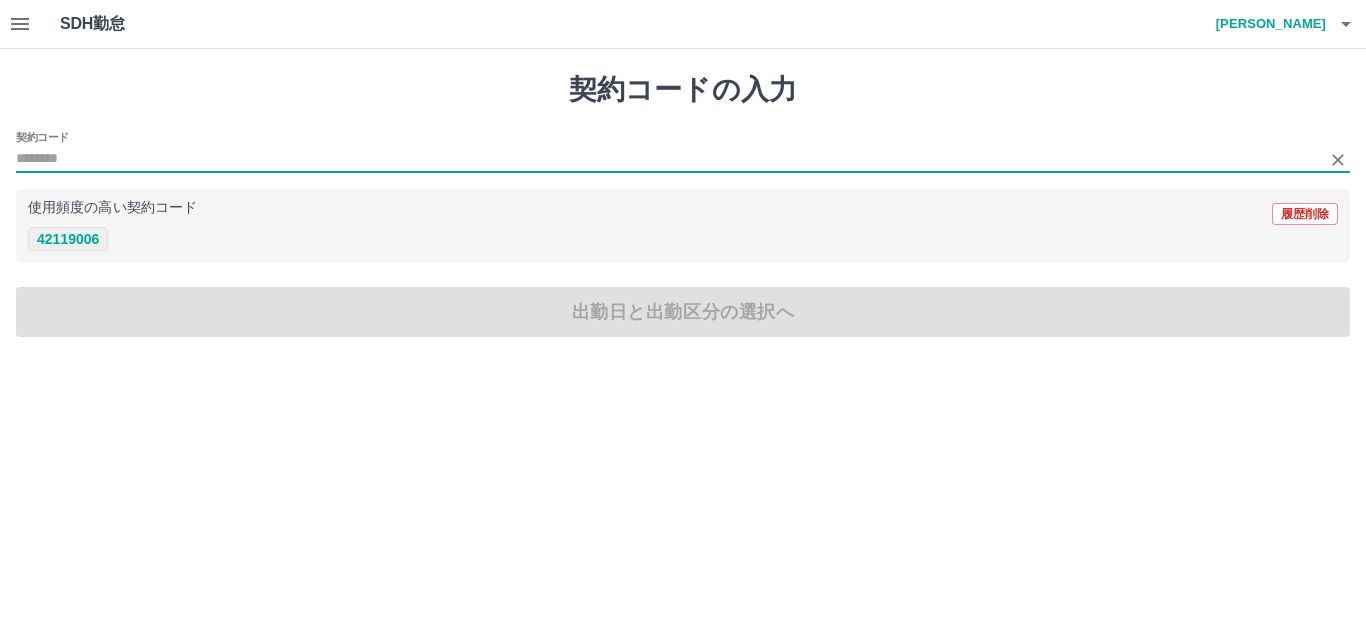 click on "42119006" at bounding box center (68, 239) 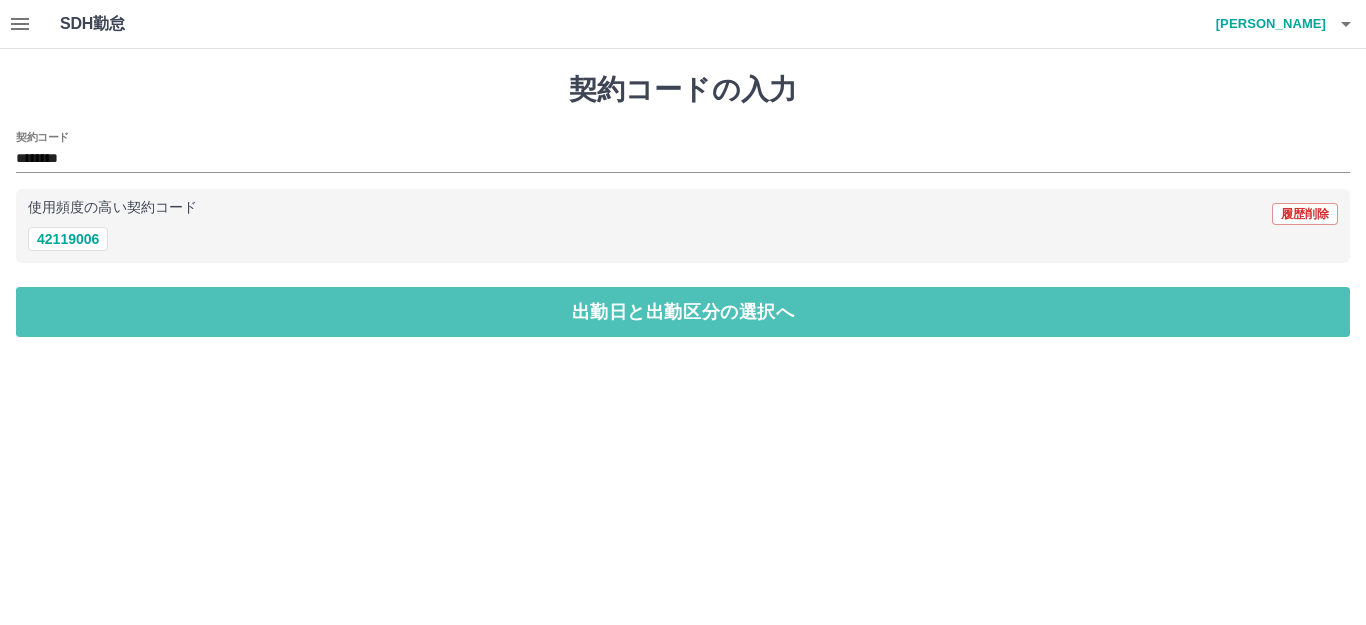 click on "出勤日と出勤区分の選択へ" at bounding box center [683, 312] 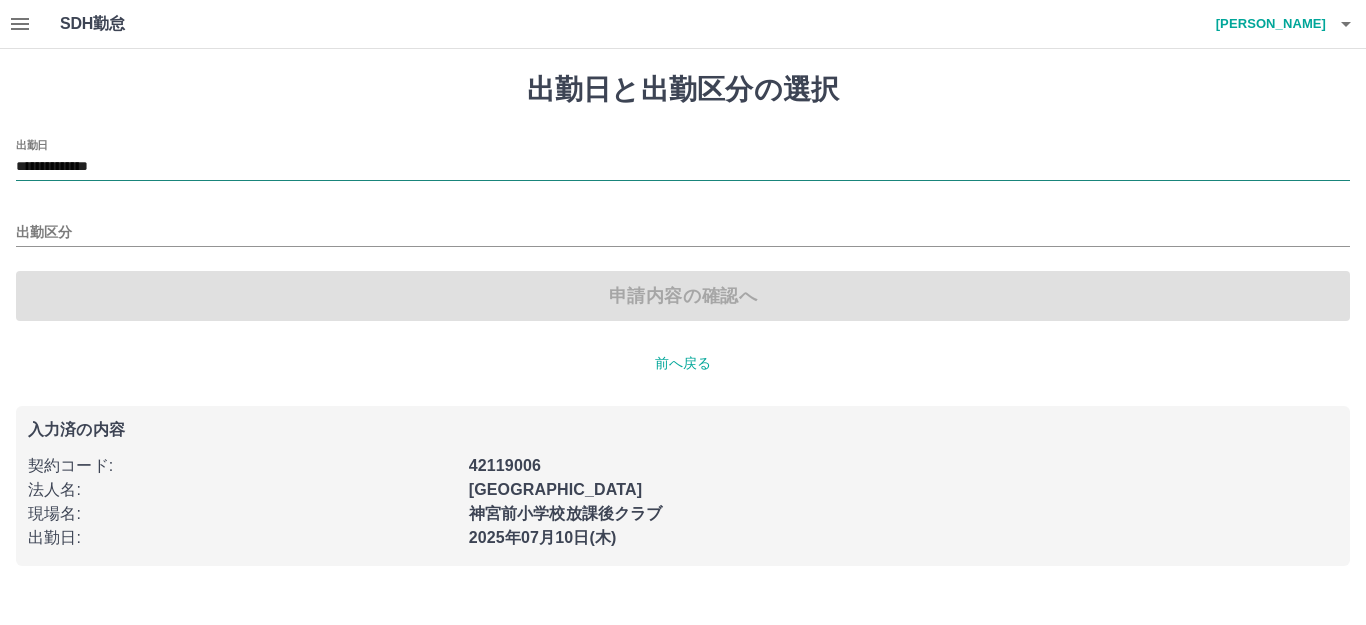 click on "**********" at bounding box center (683, 167) 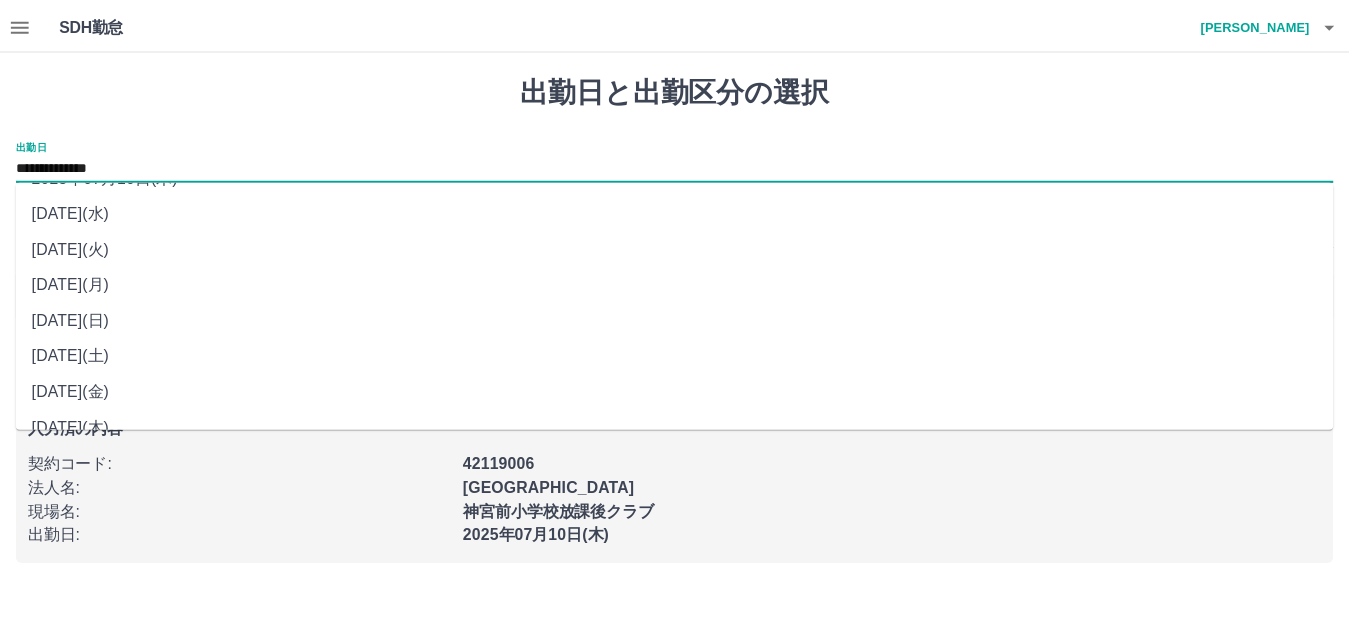 scroll, scrollTop: 90, scrollLeft: 0, axis: vertical 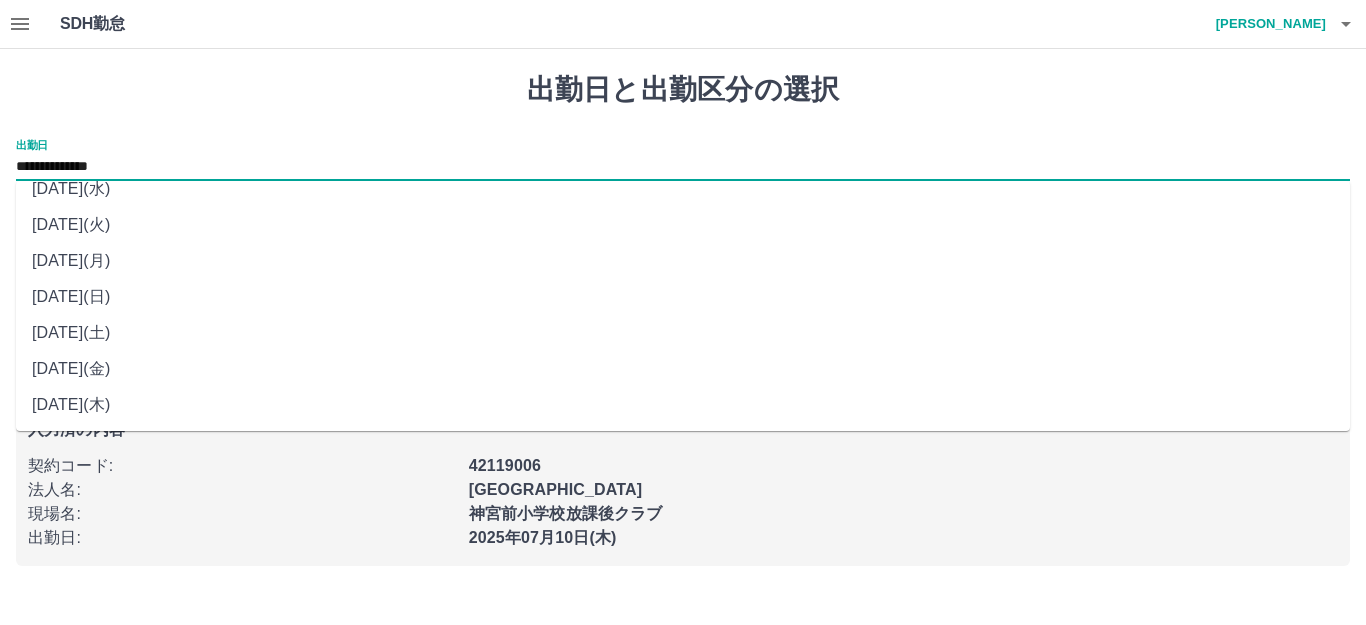 click on "[DATE](土)" at bounding box center [683, 333] 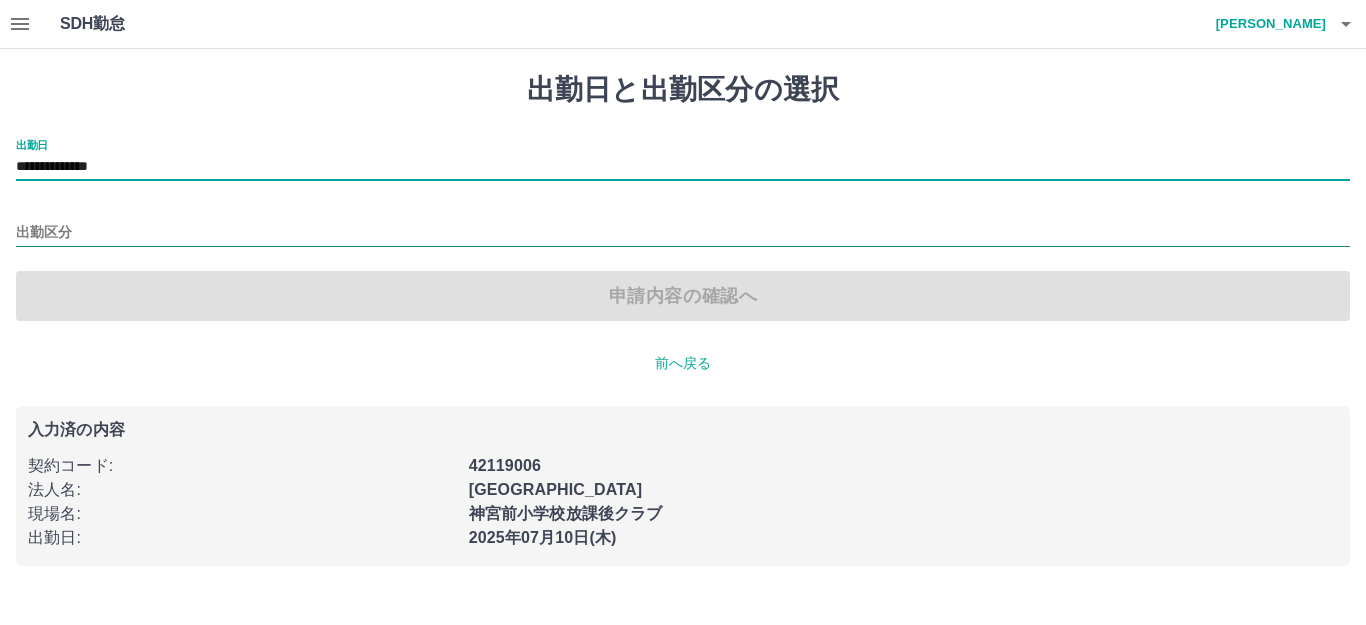 click on "出勤区分" at bounding box center (683, 233) 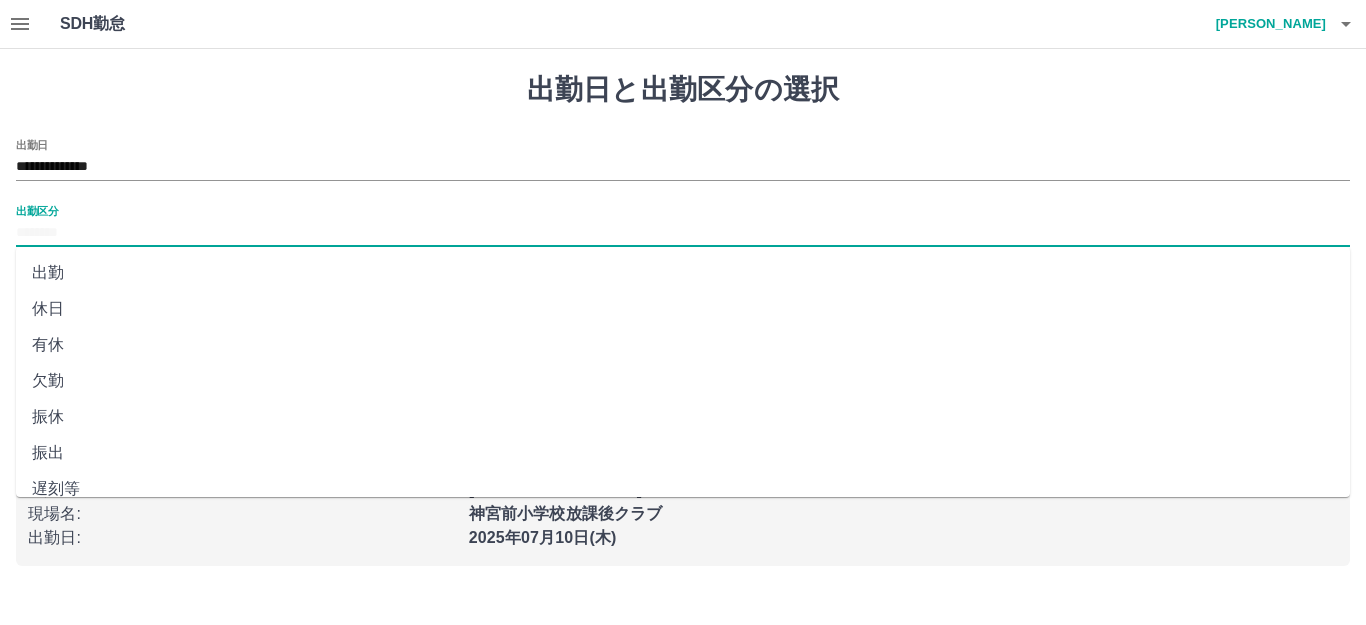 click on "出勤" at bounding box center [683, 273] 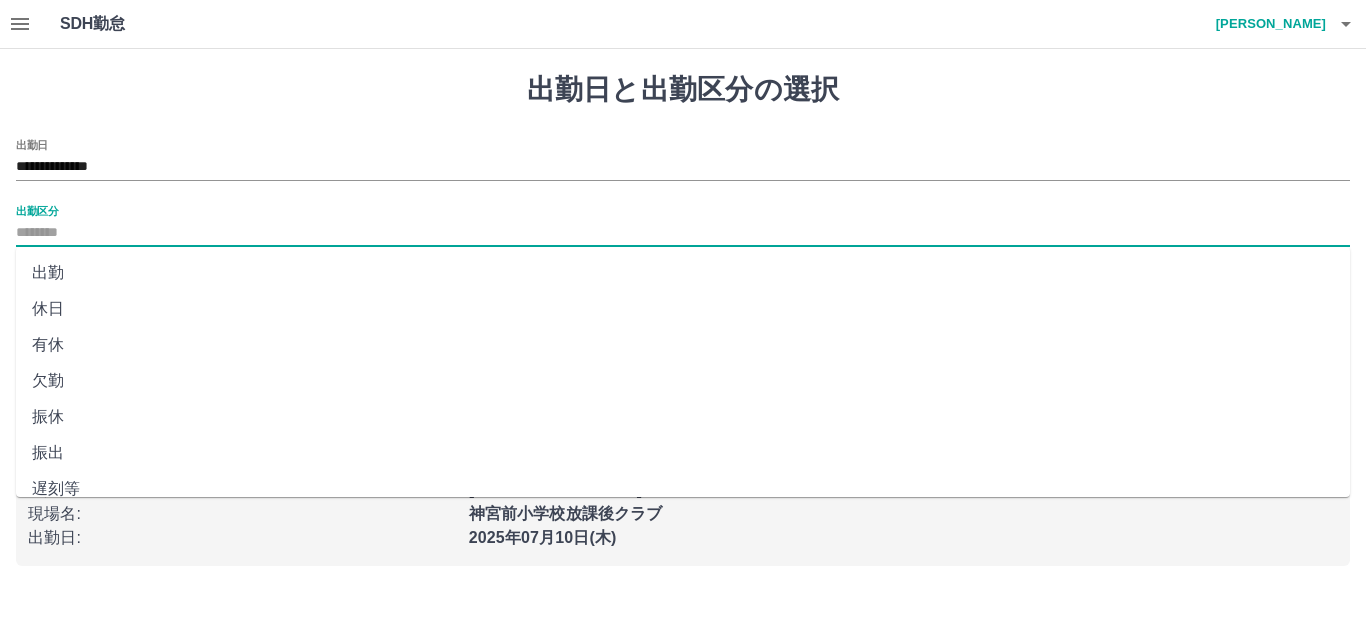 type on "**" 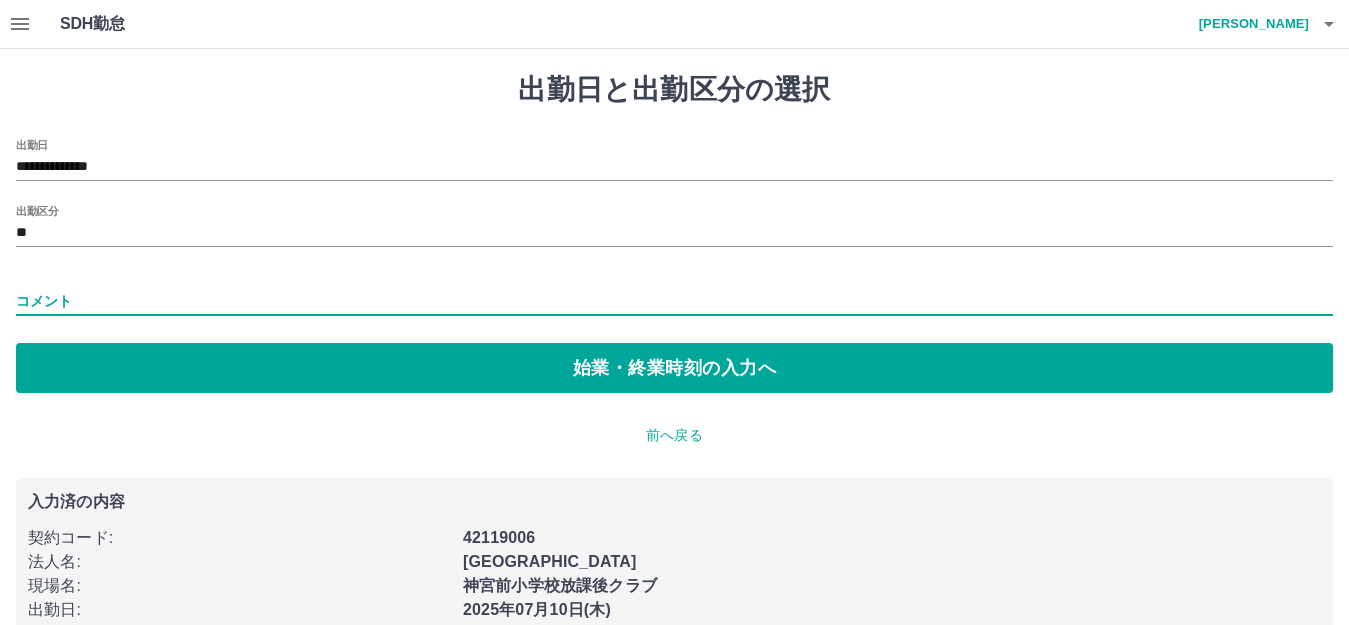 click on "コメント" at bounding box center (674, 301) 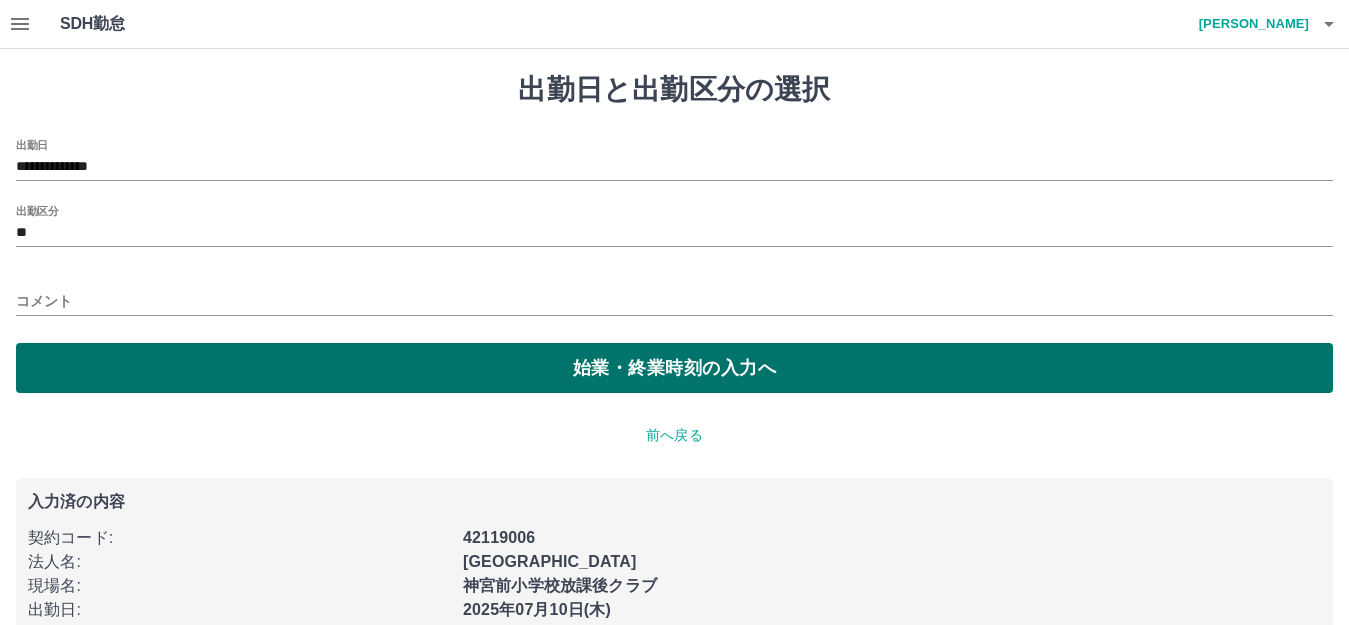 click on "始業・終業時刻の入力へ" at bounding box center [674, 368] 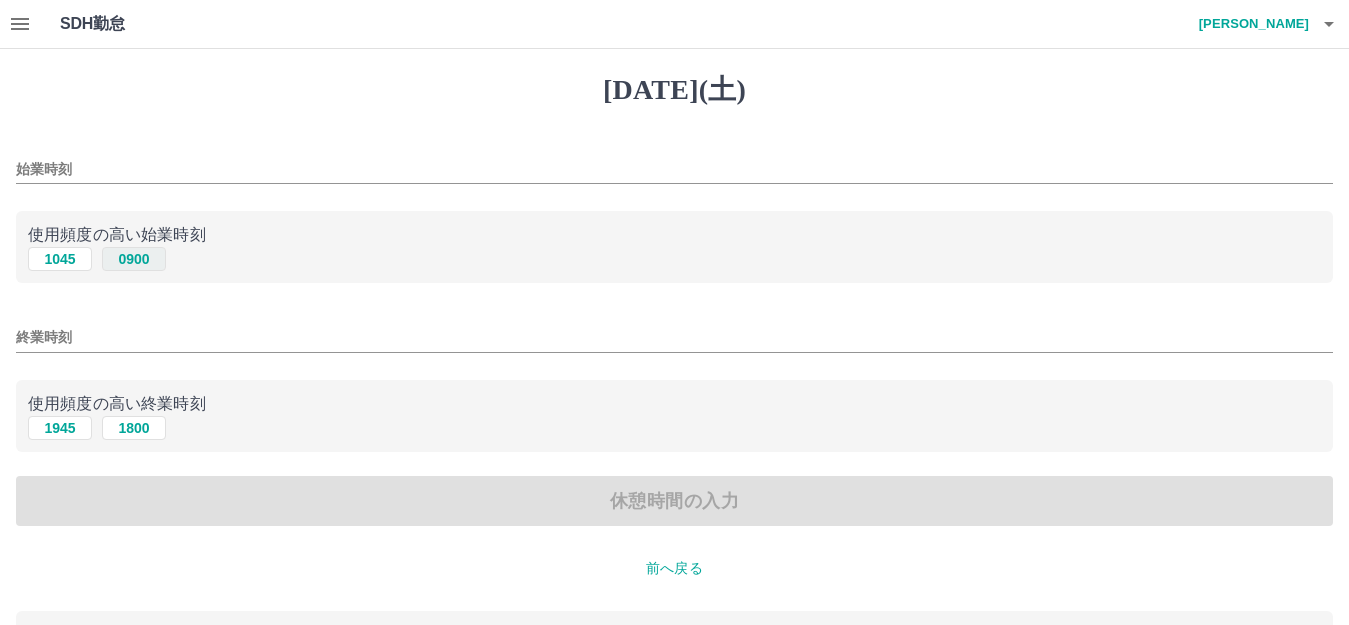 click on "0900" at bounding box center (134, 259) 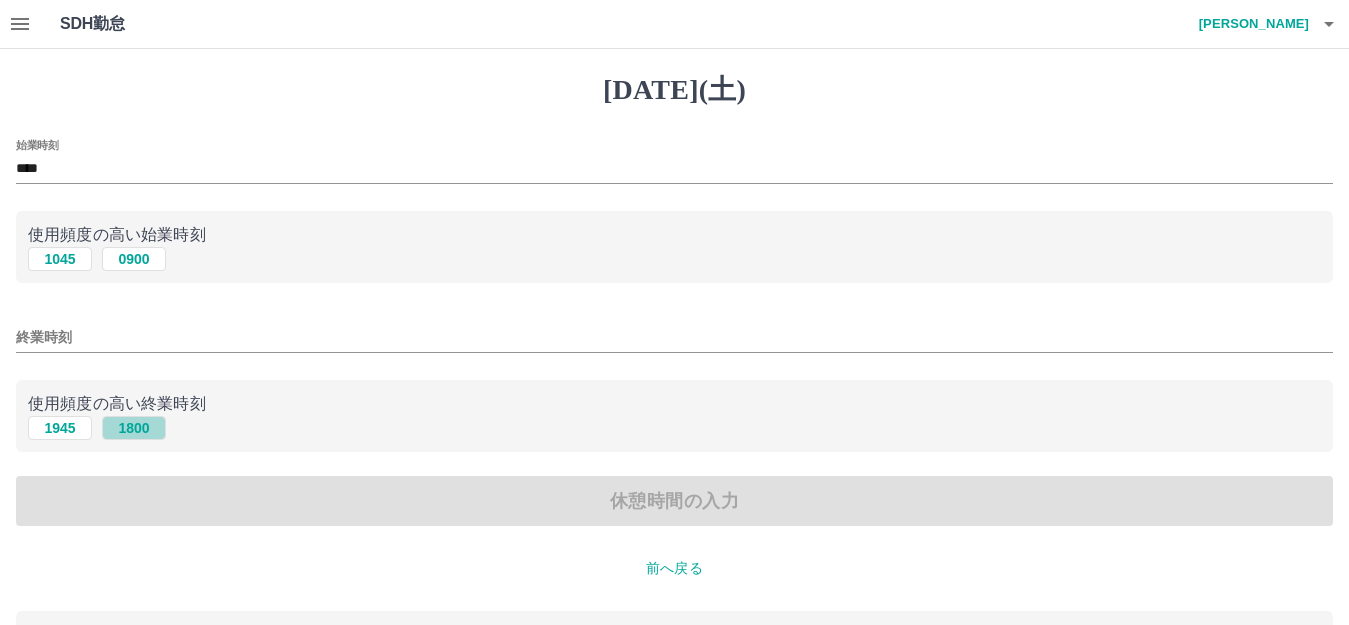 click on "1800" at bounding box center [134, 428] 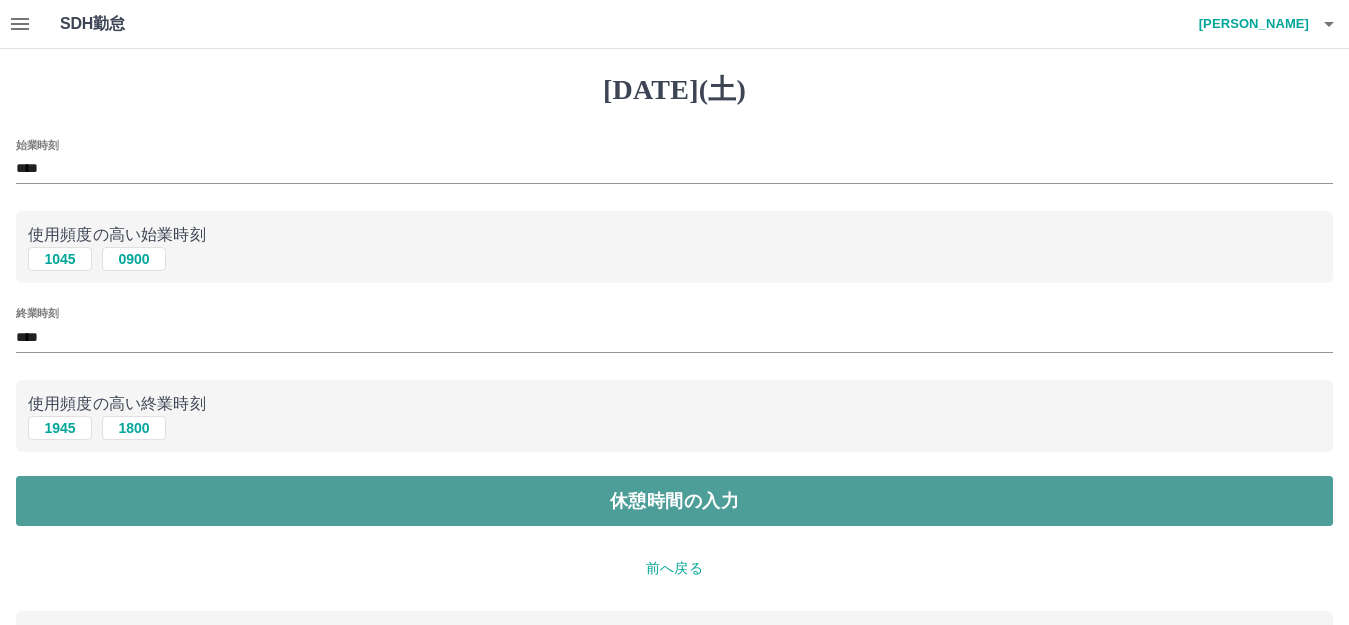 click on "休憩時間の入力" at bounding box center (674, 501) 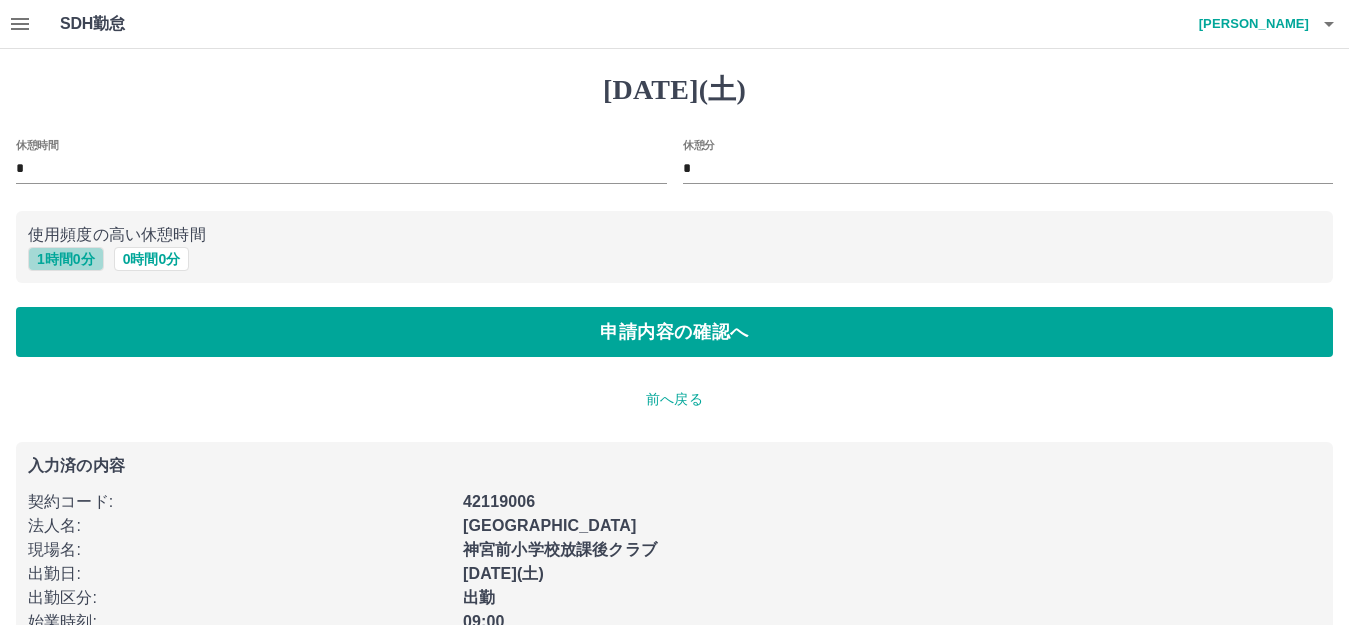 click on "1 時間 0 分" at bounding box center (66, 259) 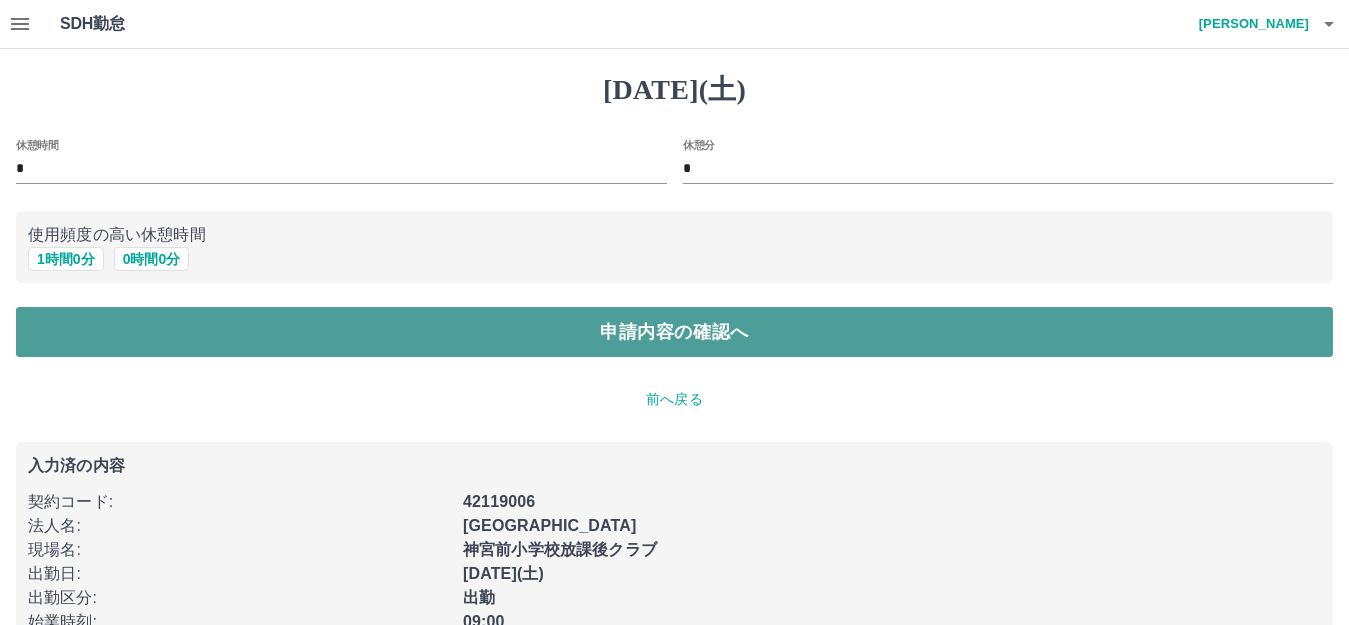 click on "申請内容の確認へ" at bounding box center (674, 332) 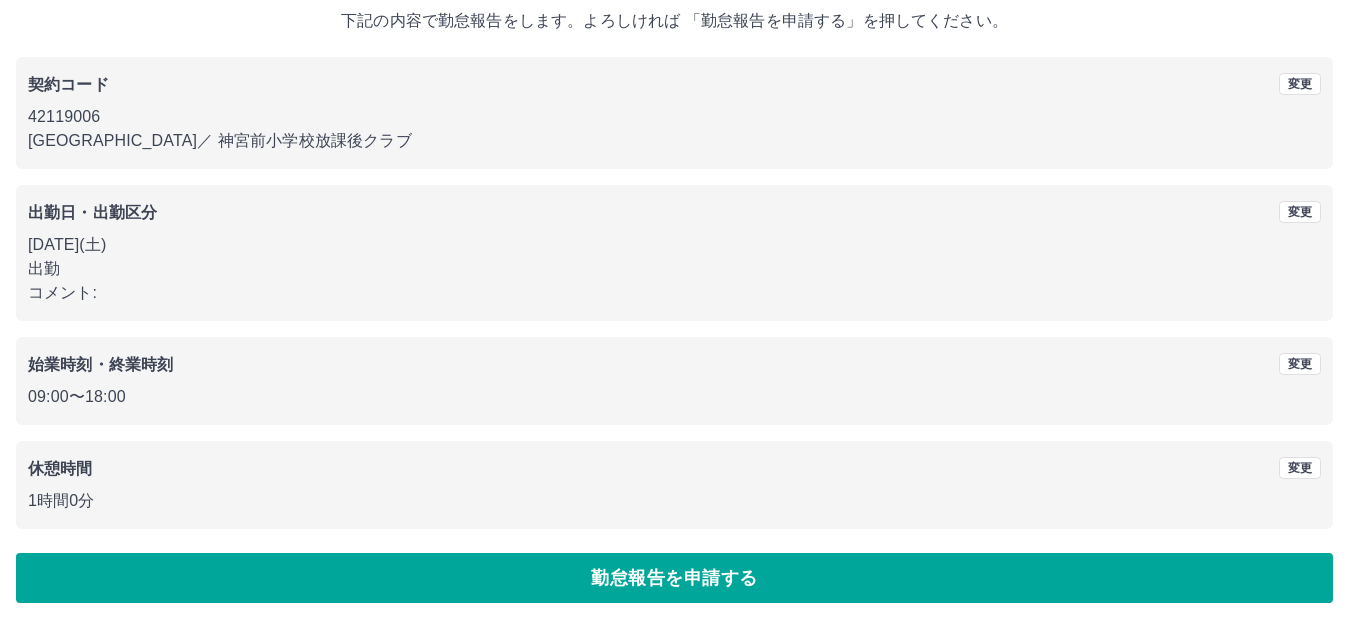 scroll, scrollTop: 124, scrollLeft: 0, axis: vertical 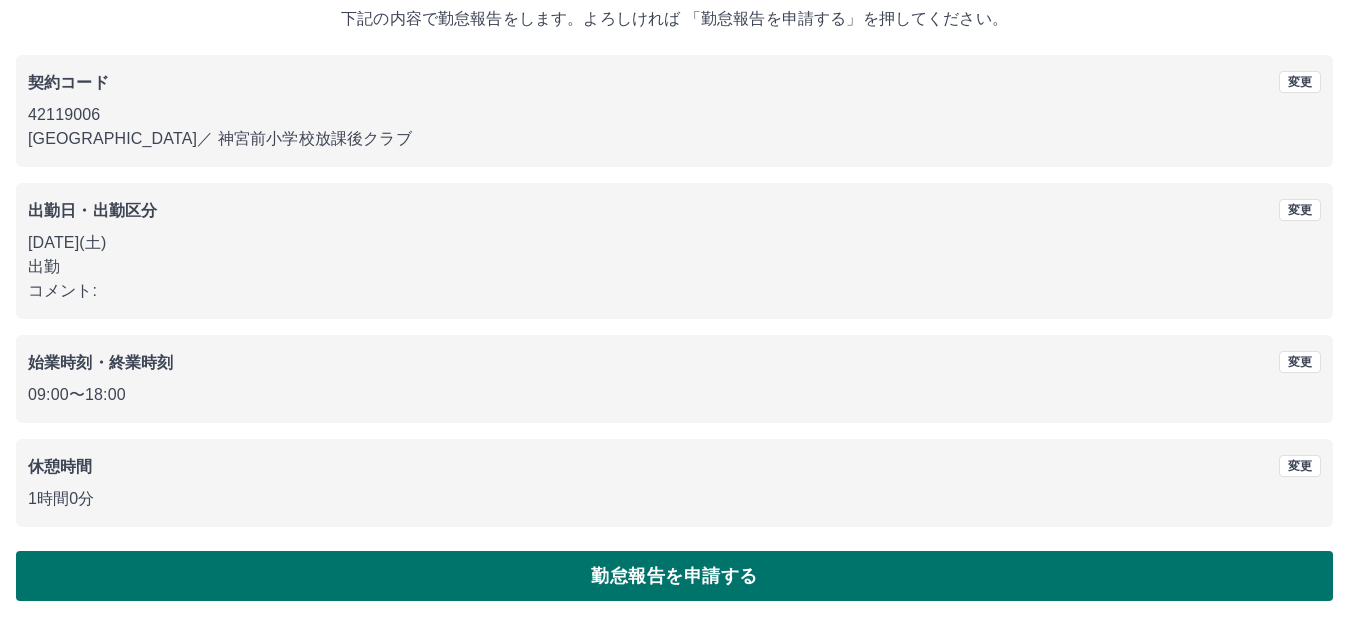 click on "勤怠報告を申請する" at bounding box center [674, 576] 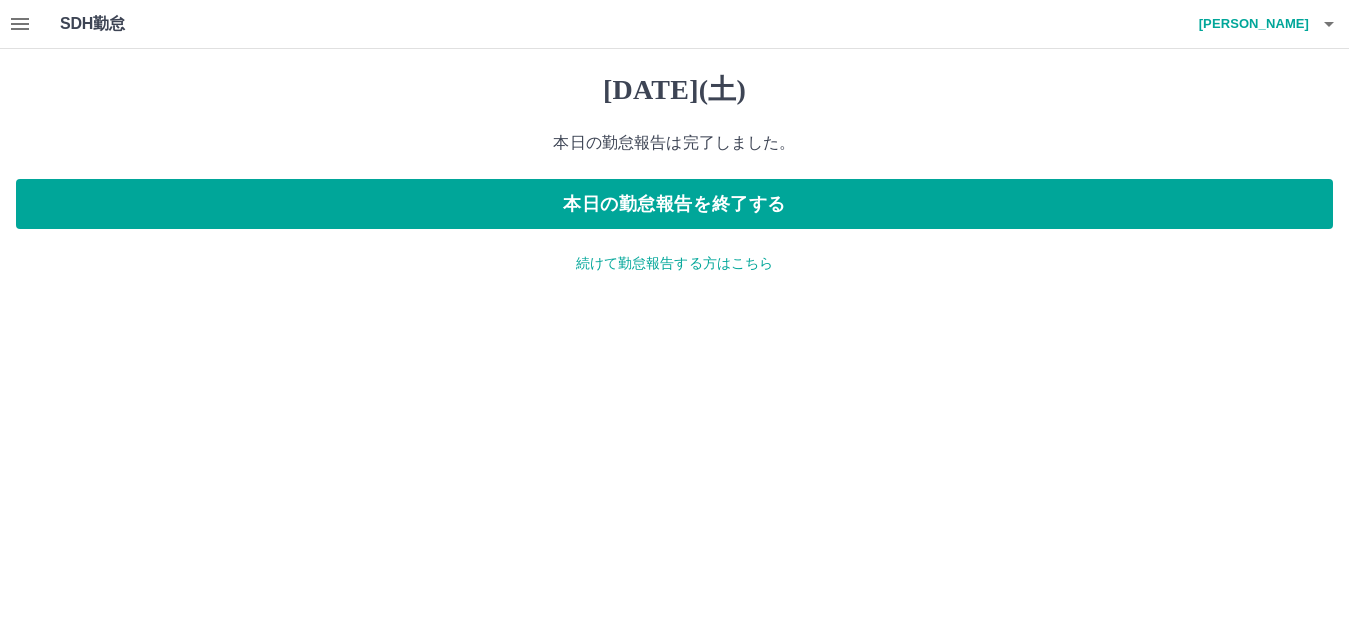 scroll, scrollTop: 0, scrollLeft: 0, axis: both 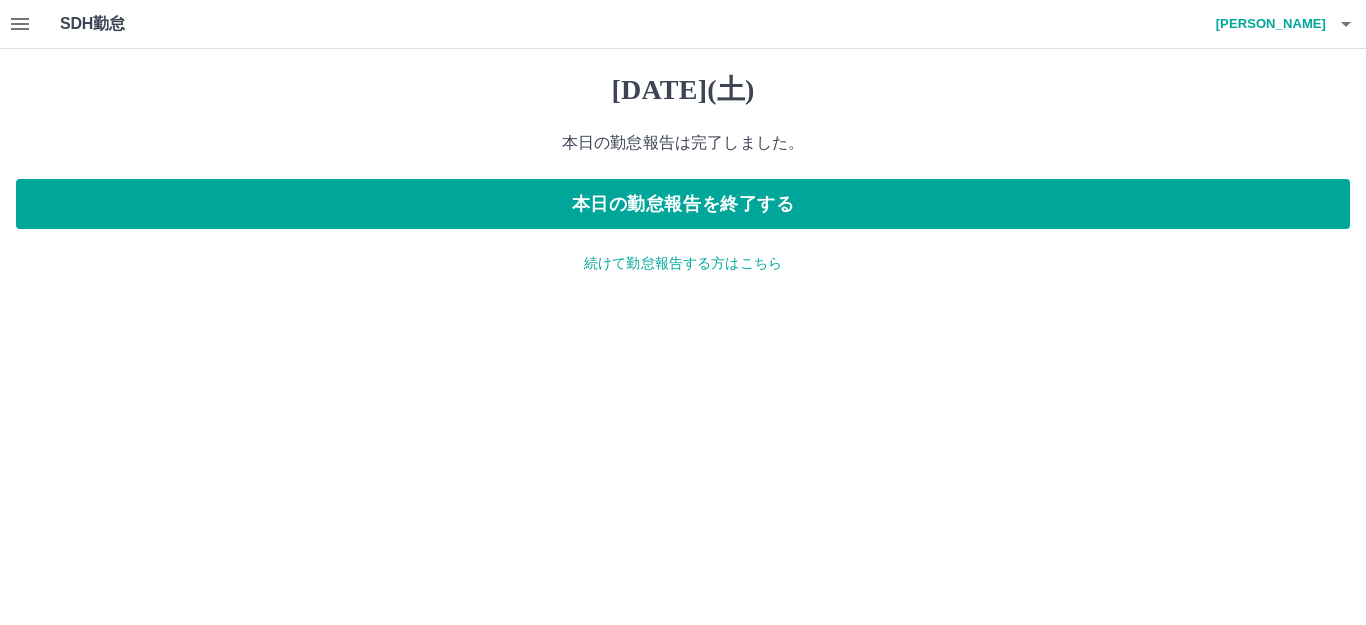 click 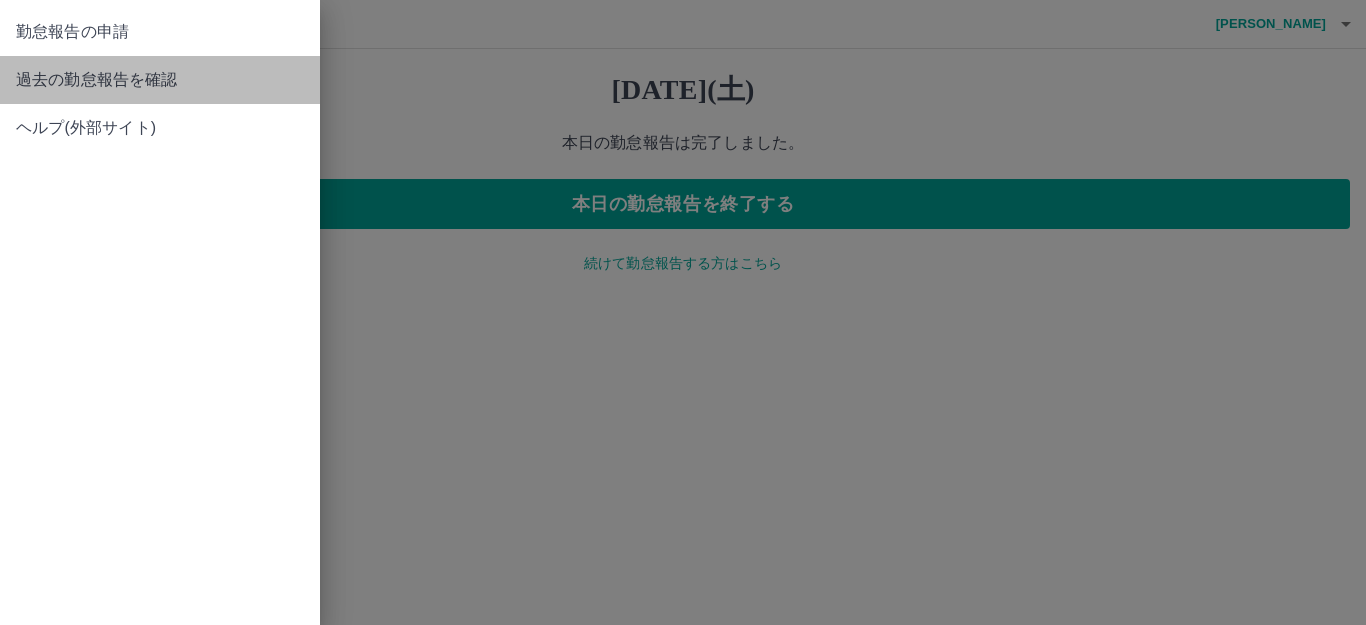 click on "過去の勤怠報告を確認" at bounding box center [160, 80] 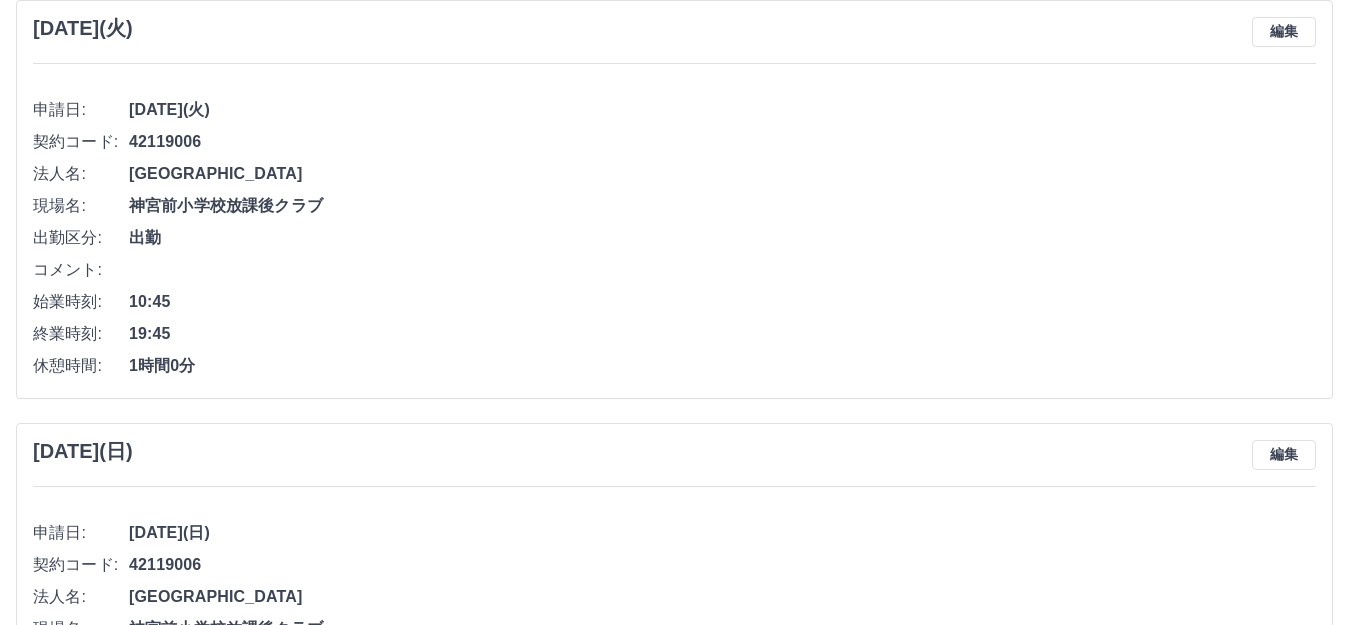 scroll, scrollTop: 3861, scrollLeft: 0, axis: vertical 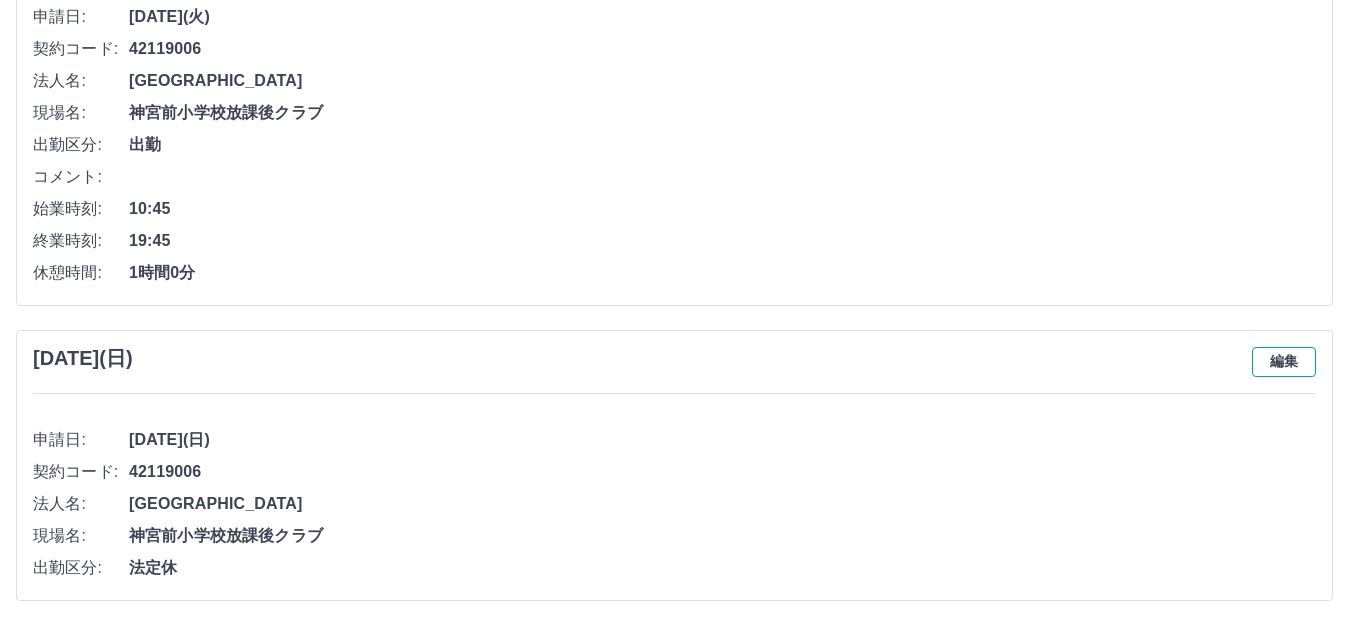 click on "編集" at bounding box center (1284, 362) 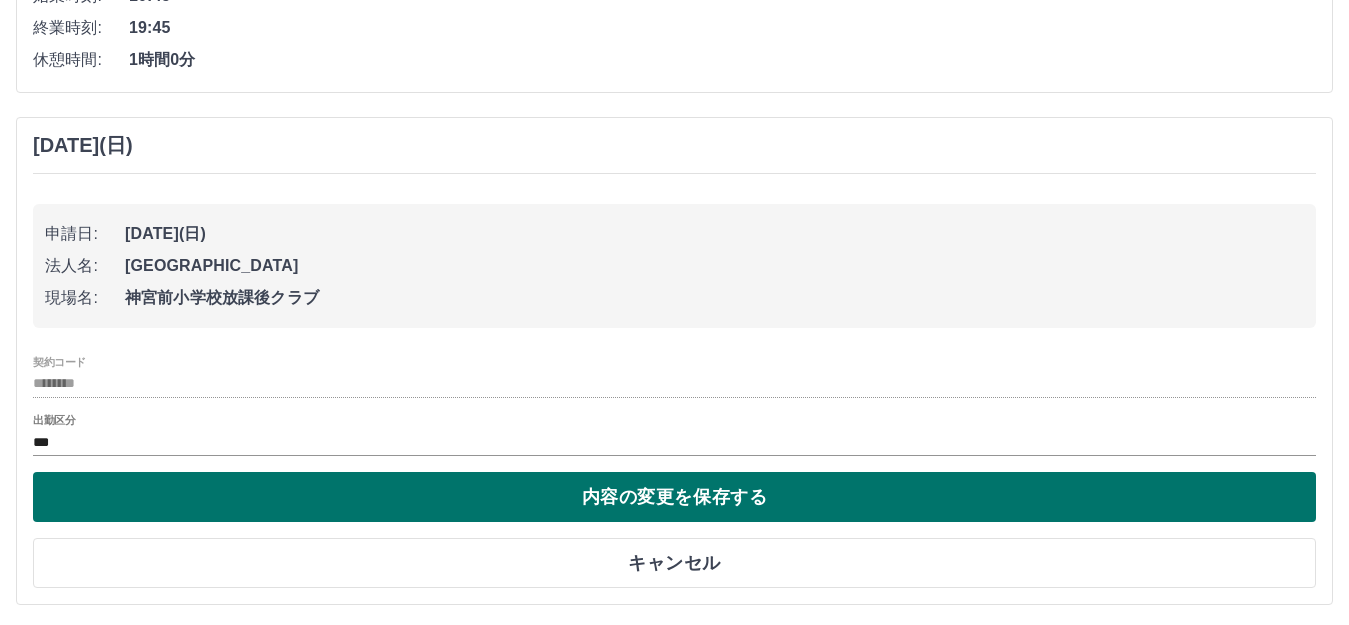 scroll, scrollTop: 4078, scrollLeft: 0, axis: vertical 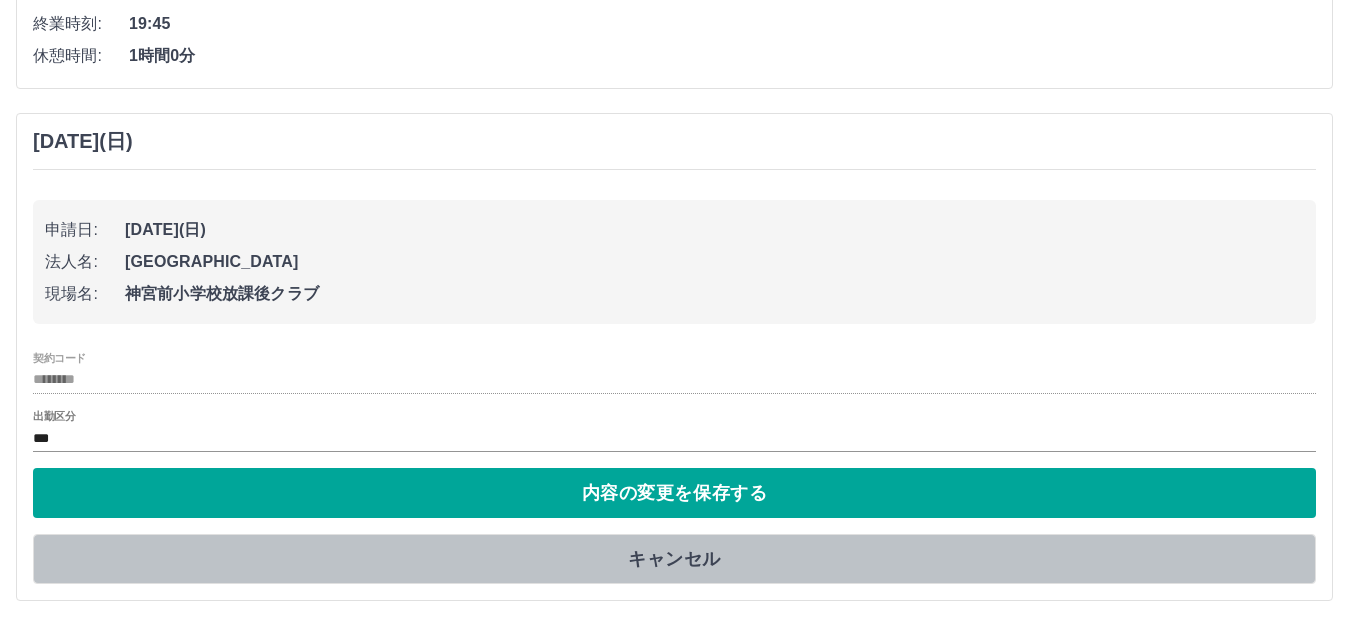 click on "キャンセル" at bounding box center (674, 559) 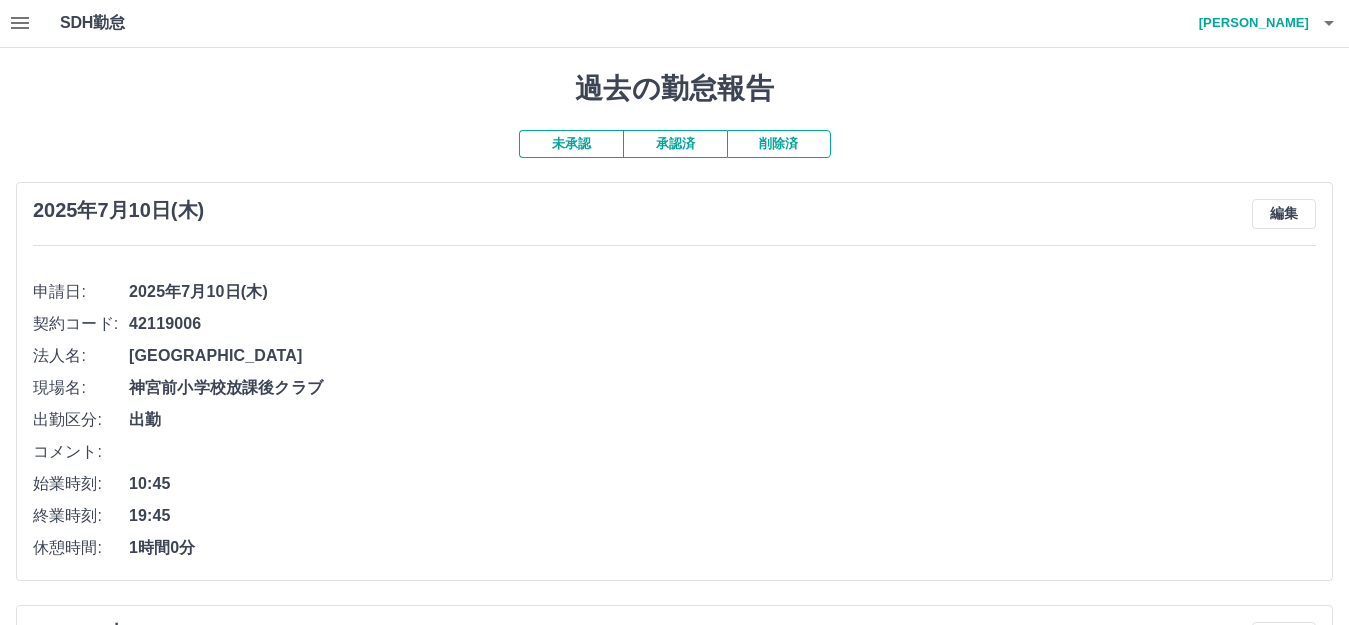 scroll, scrollTop: 0, scrollLeft: 0, axis: both 